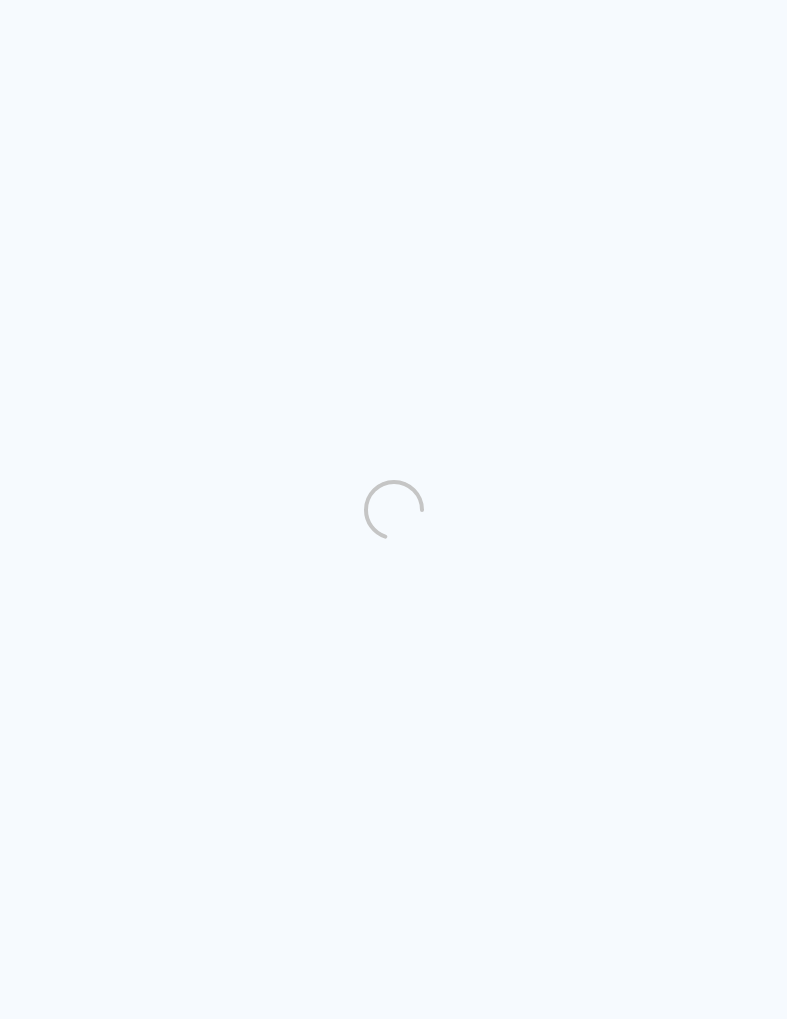 scroll, scrollTop: 0, scrollLeft: 0, axis: both 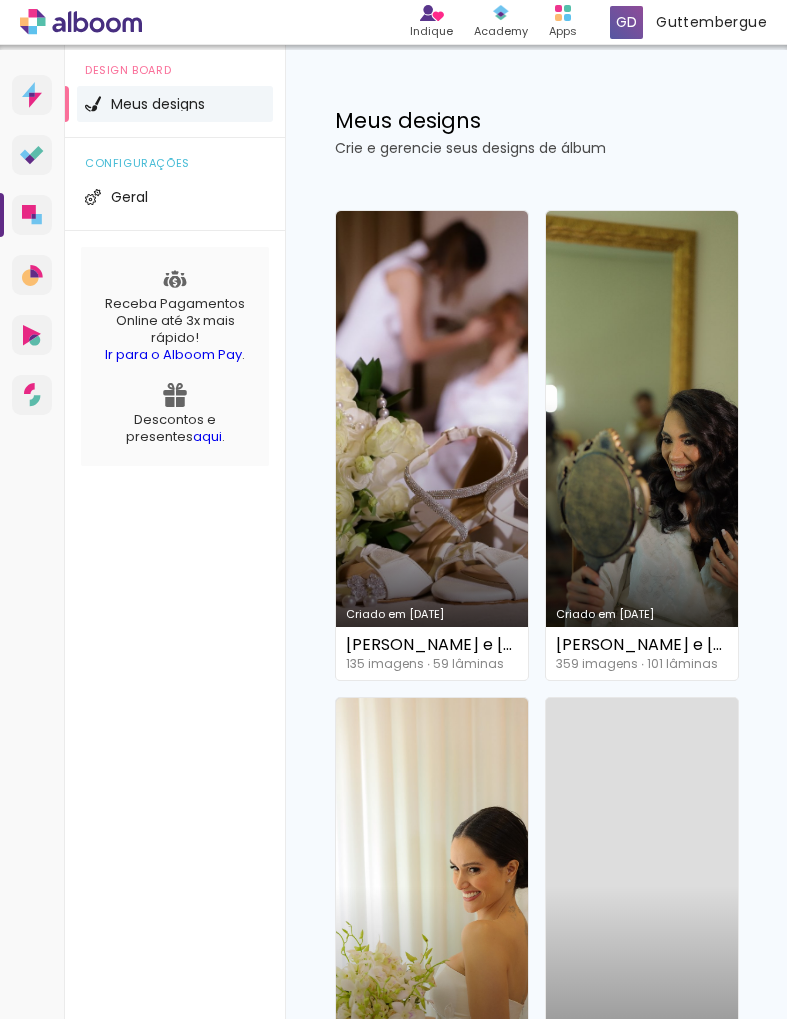 click on "Criar um design" 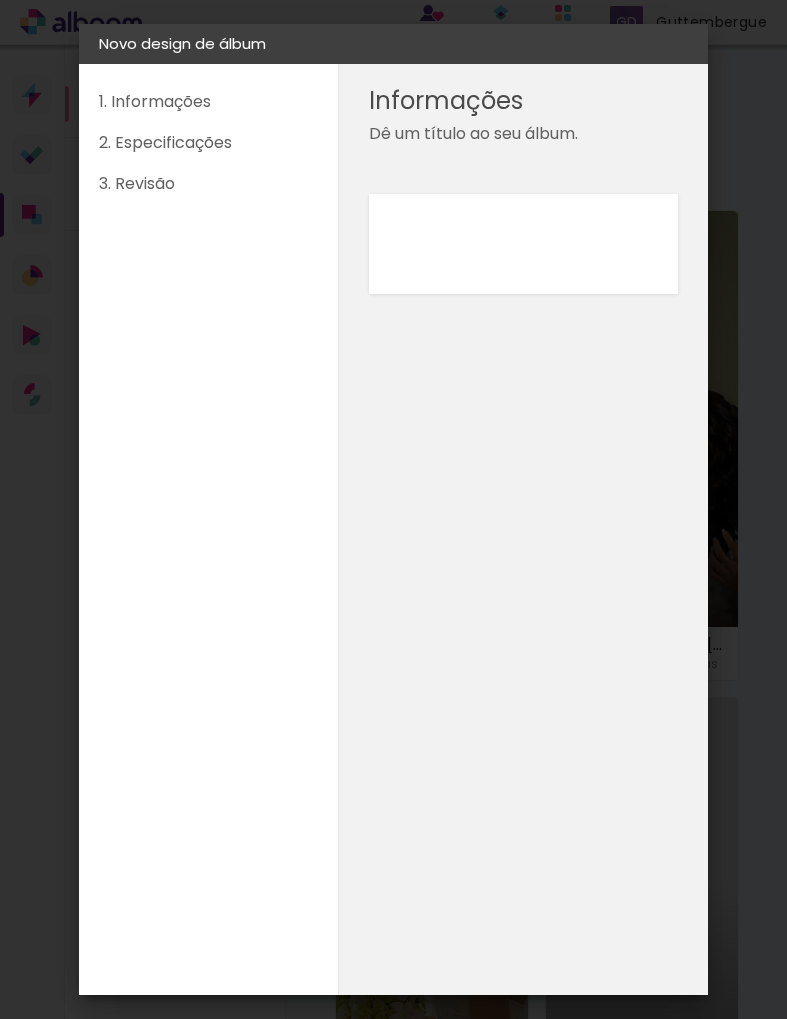 click at bounding box center [0, 0] 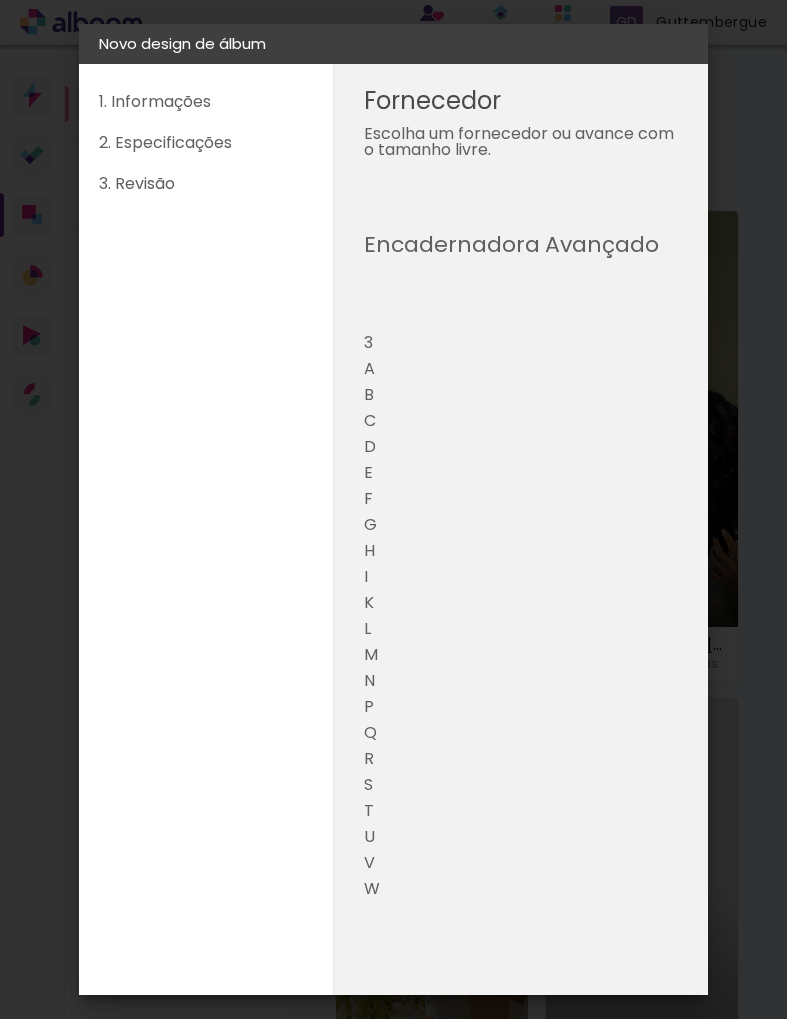 click on "Albumaster" at bounding box center [0, 0] 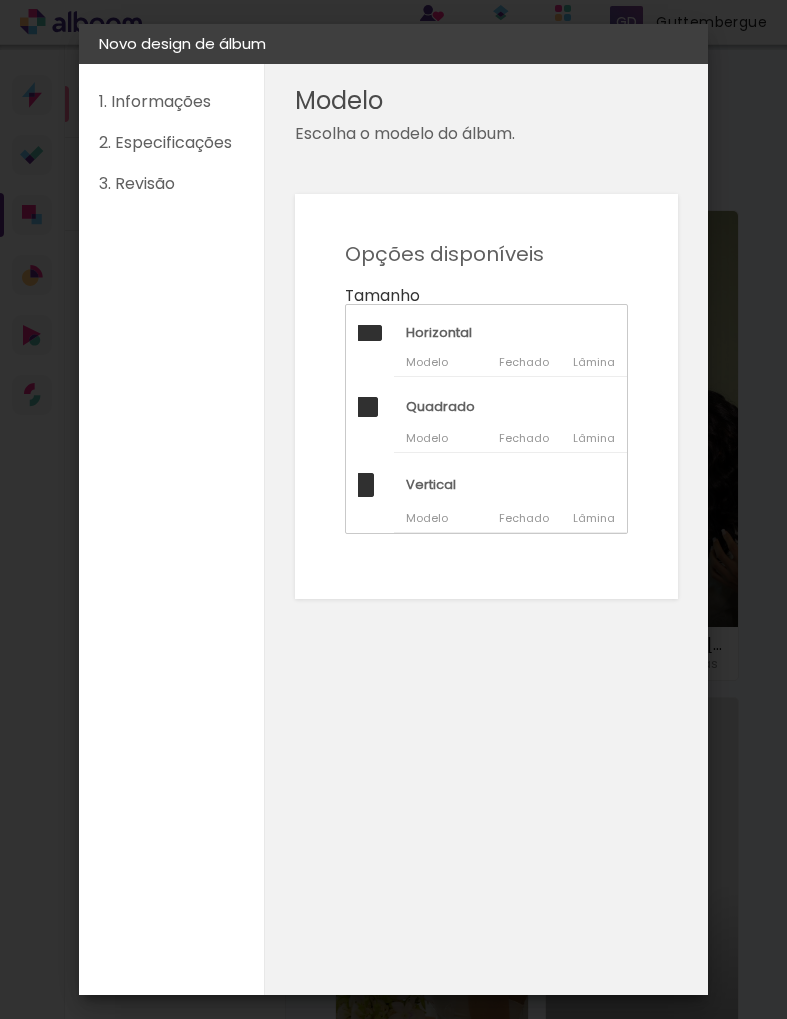 scroll, scrollTop: 643, scrollLeft: 0, axis: vertical 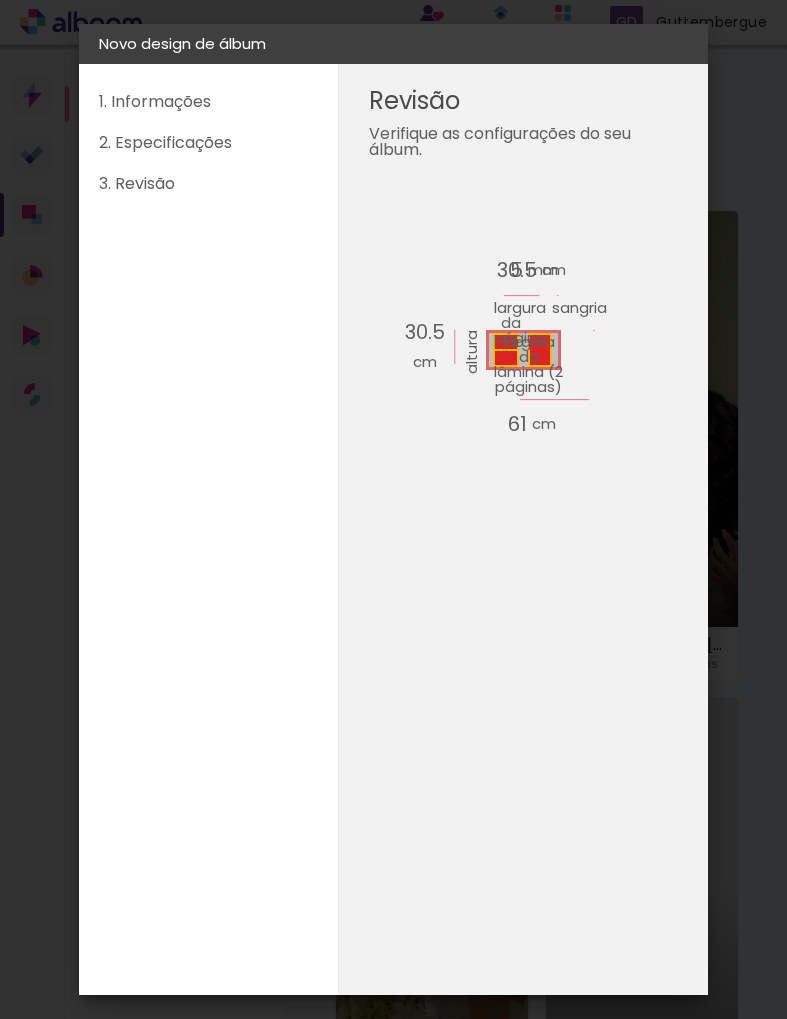 click on "Iniciar design" at bounding box center (0, 0) 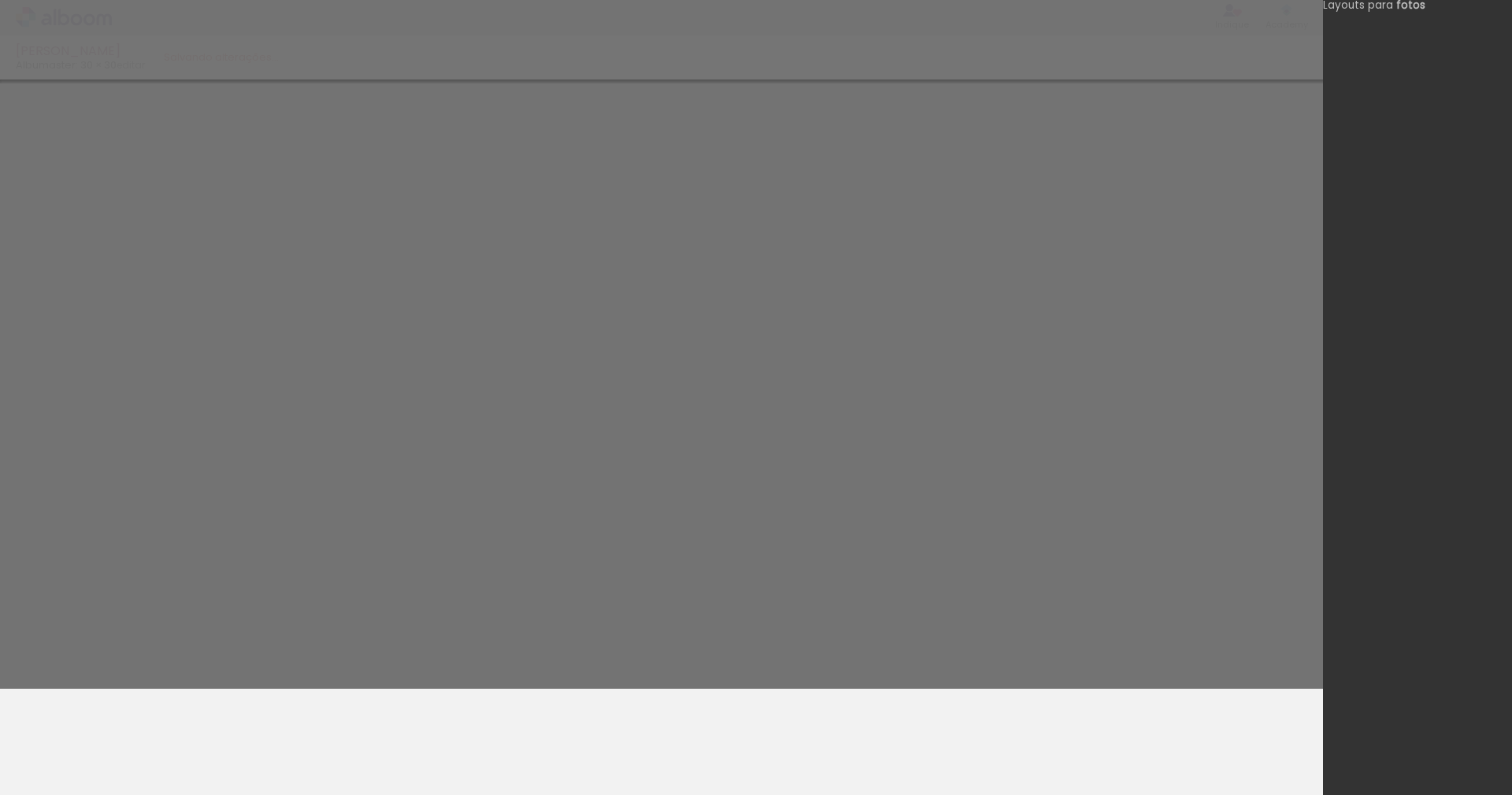 scroll, scrollTop: 0, scrollLeft: 0, axis: both 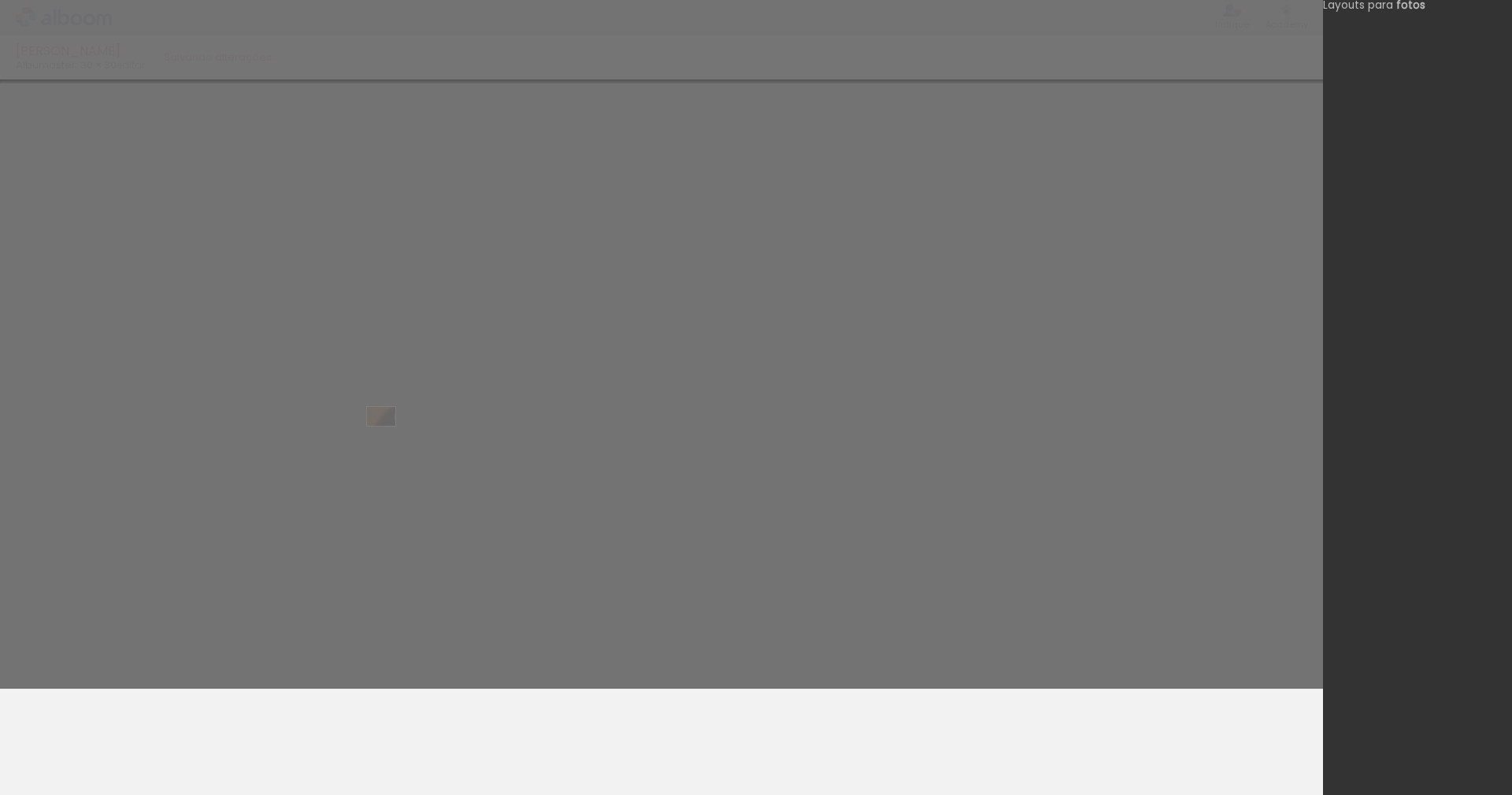 drag, startPoint x: 154, startPoint y: 746, endPoint x: 393, endPoint y: 440, distance: 388.27439 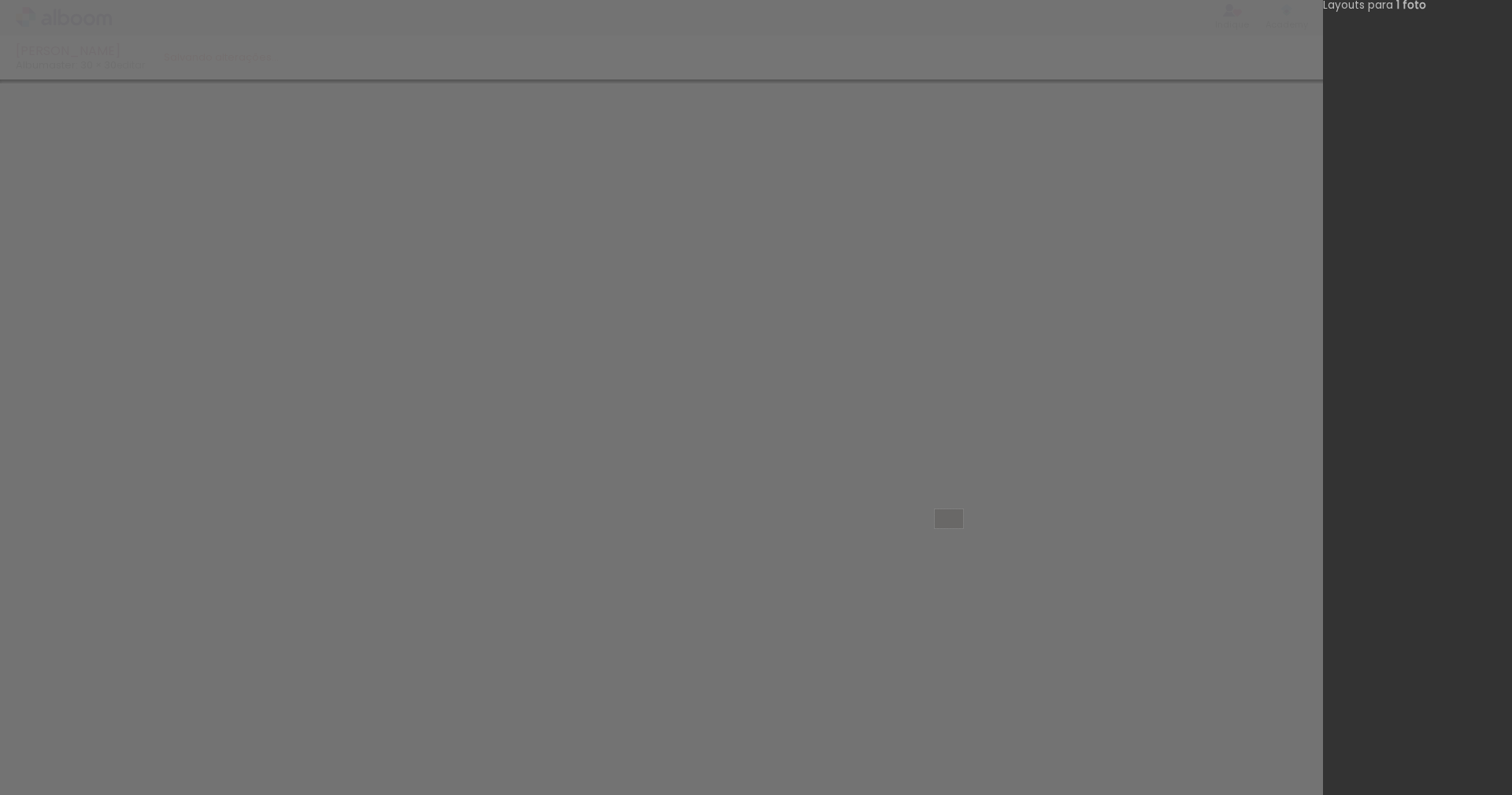 drag, startPoint x: 243, startPoint y: 753, endPoint x: 961, endPoint y: 542, distance: 748.36154 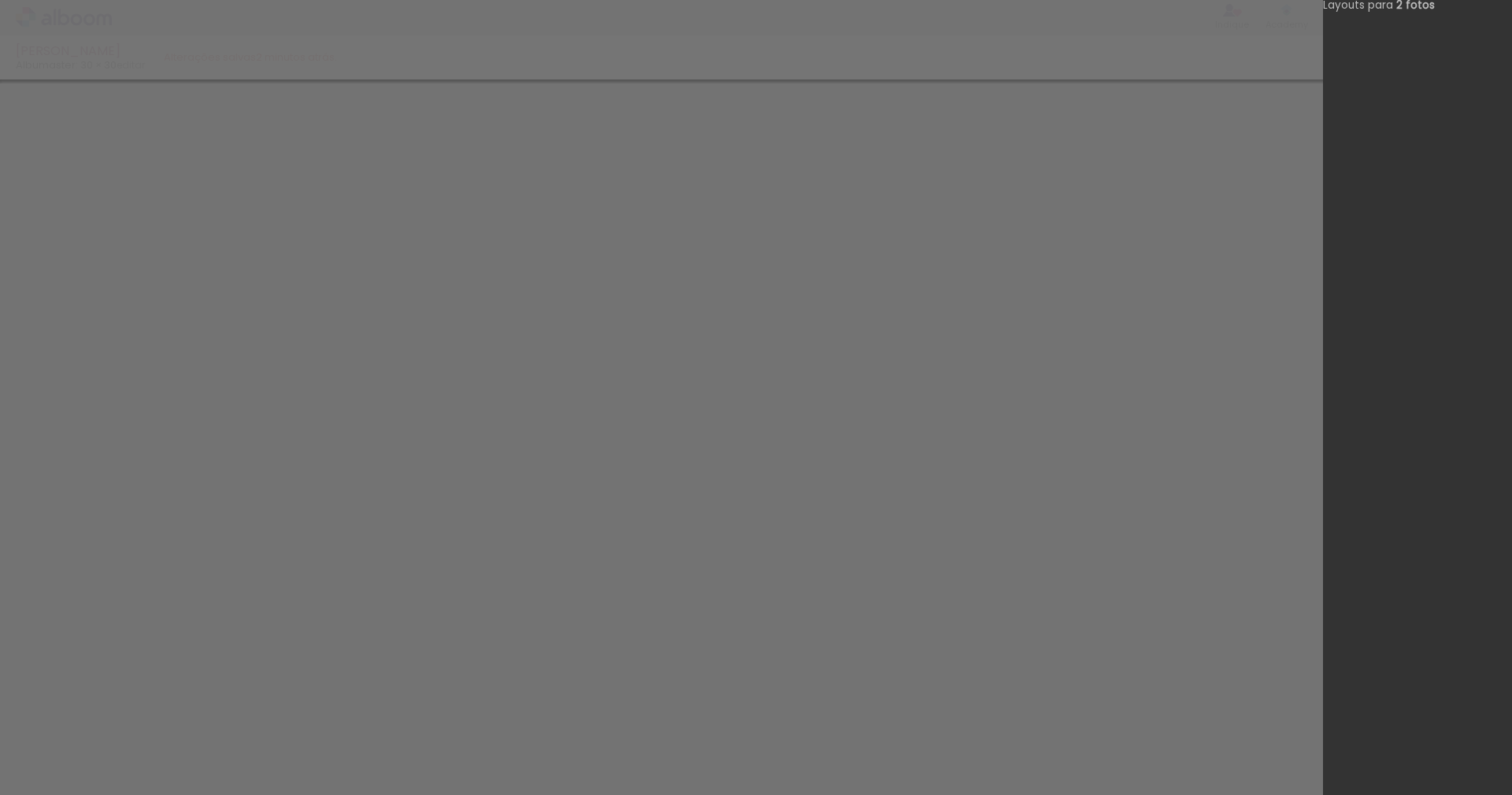 click at bounding box center [0, 0] 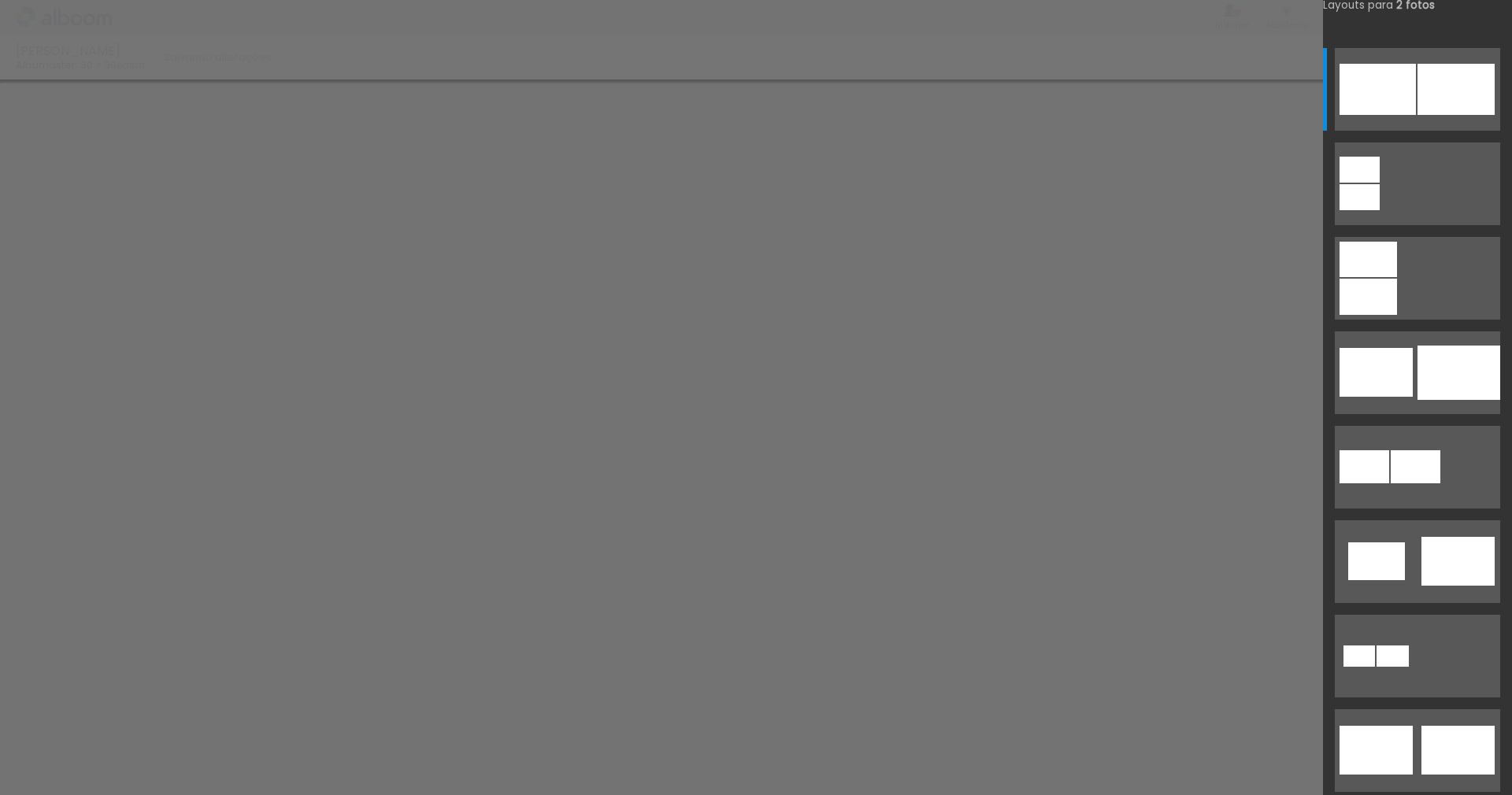 scroll, scrollTop: 0, scrollLeft: 0, axis: both 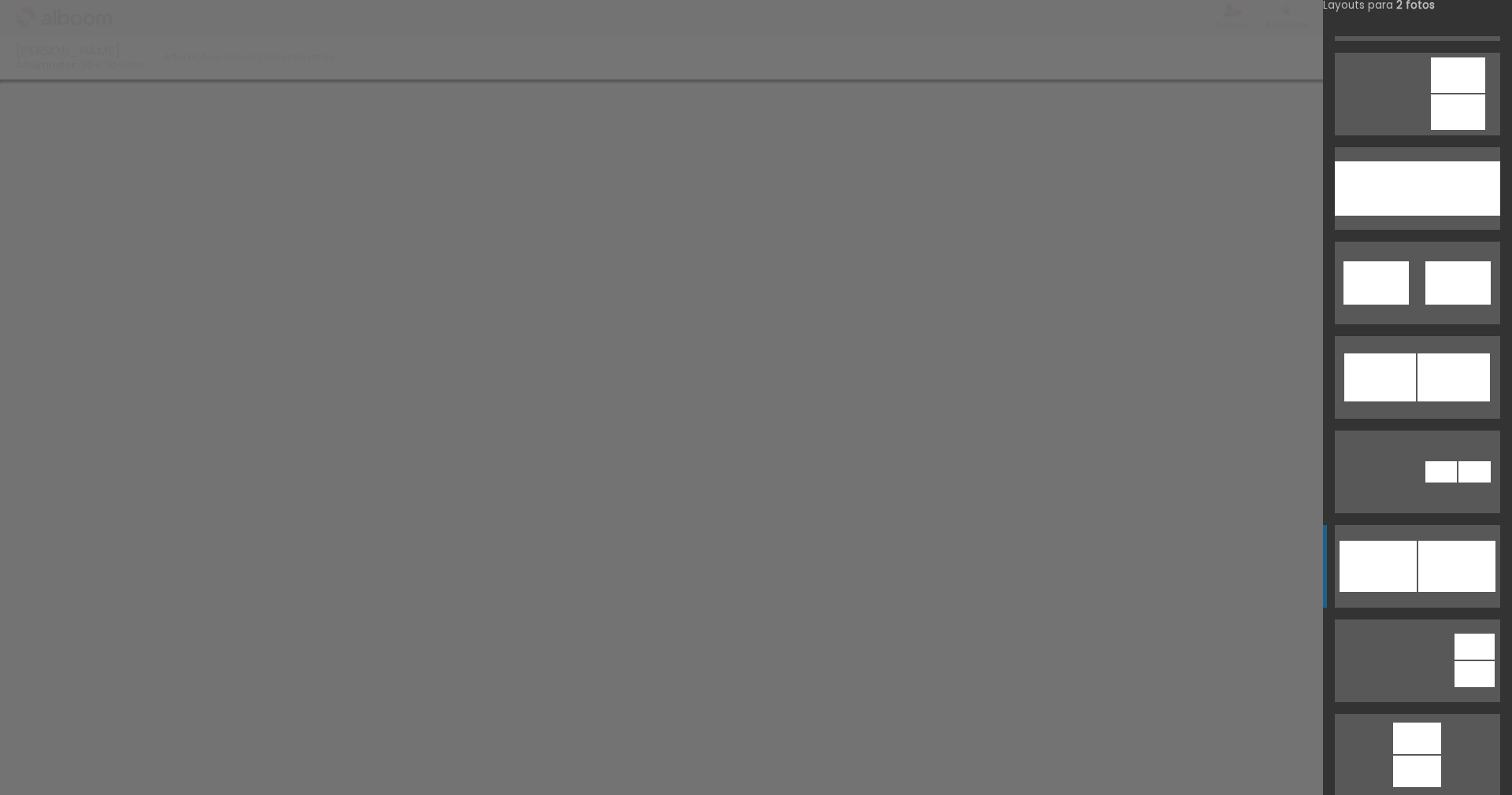 click at bounding box center (1377, -8628) 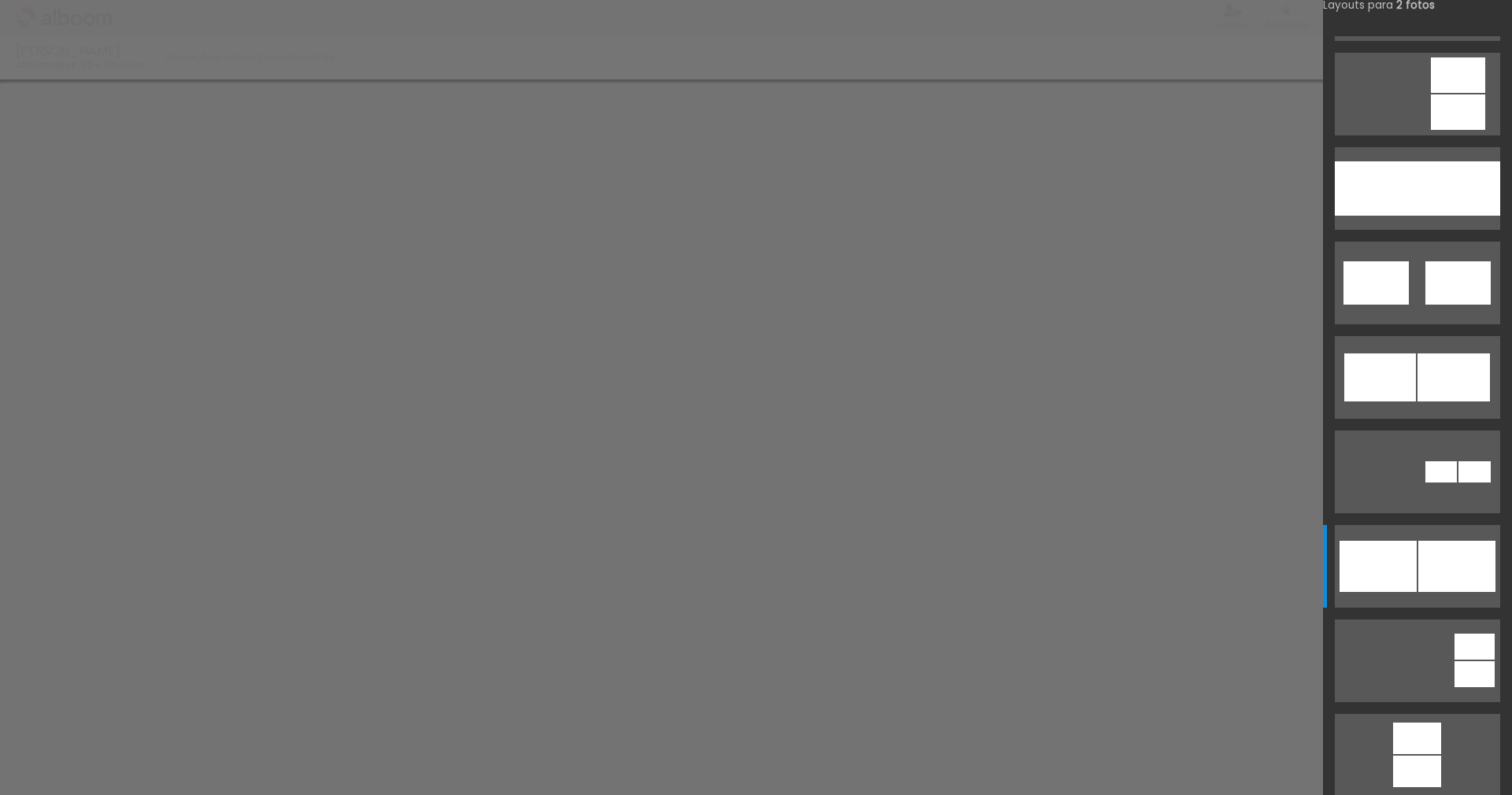click at bounding box center (0, 0) 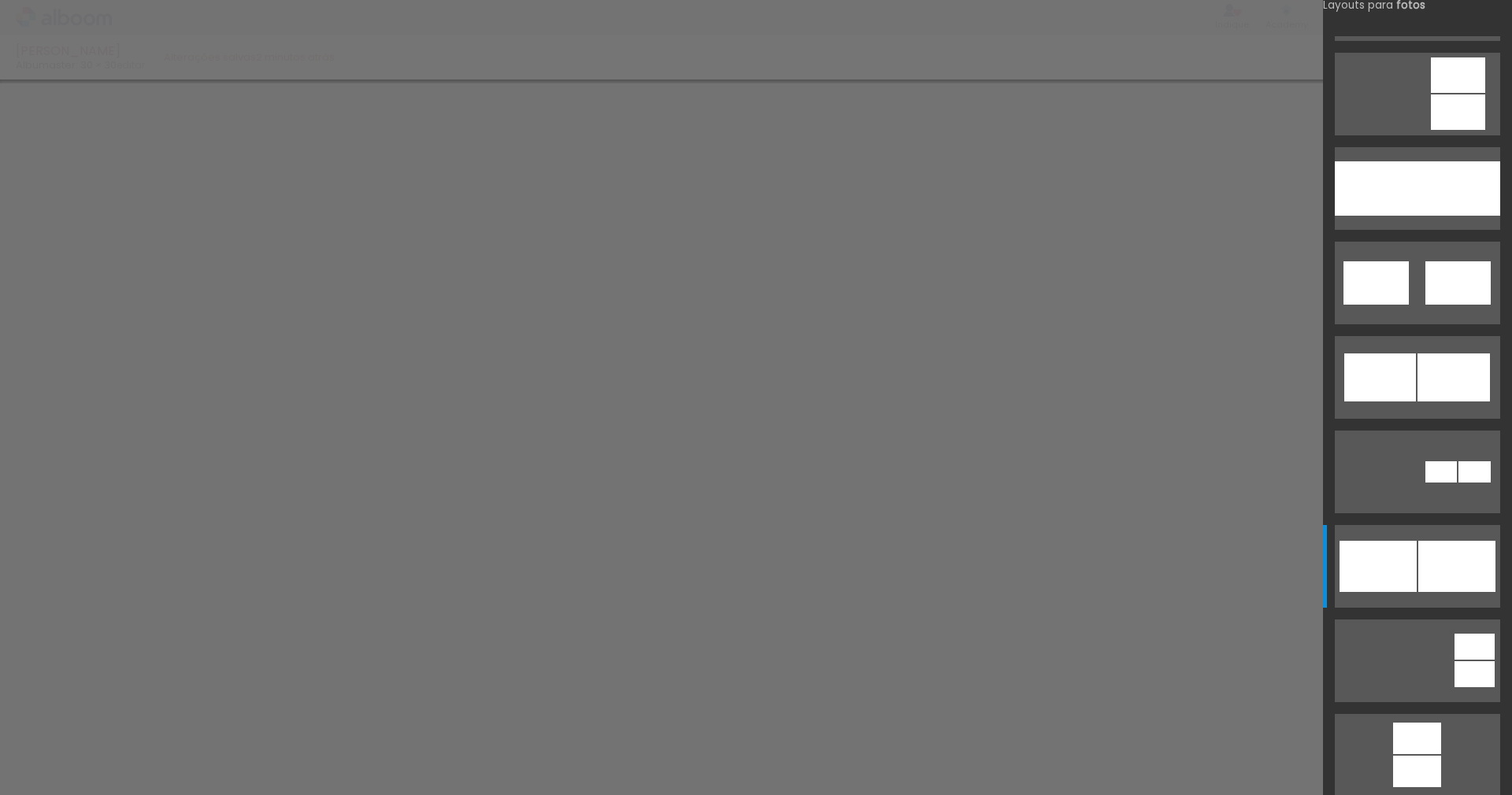 click 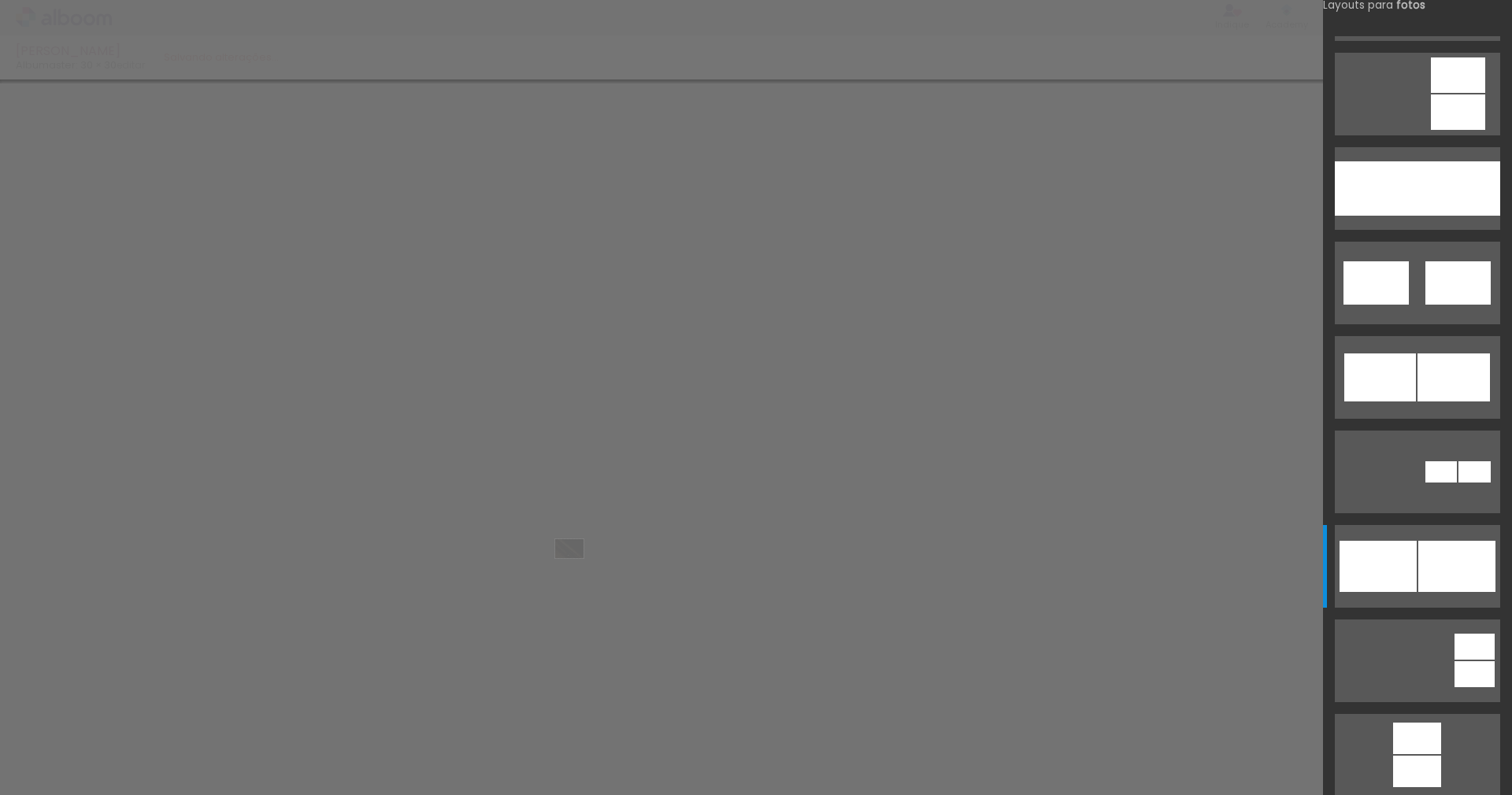 drag, startPoint x: 154, startPoint y: 747, endPoint x: 581, endPoint y: 572, distance: 461.469 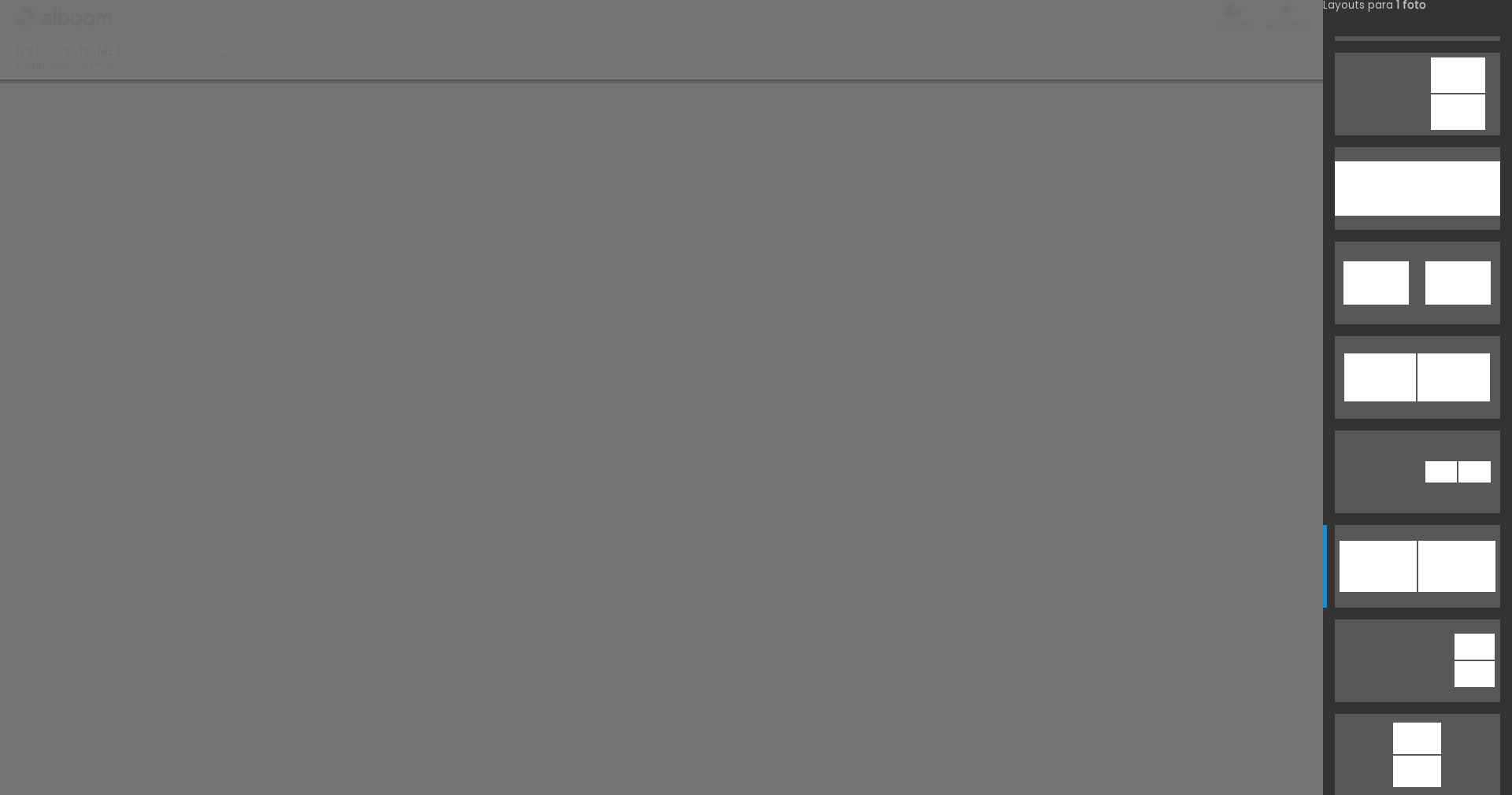 scroll, scrollTop: 568, scrollLeft: 0, axis: vertical 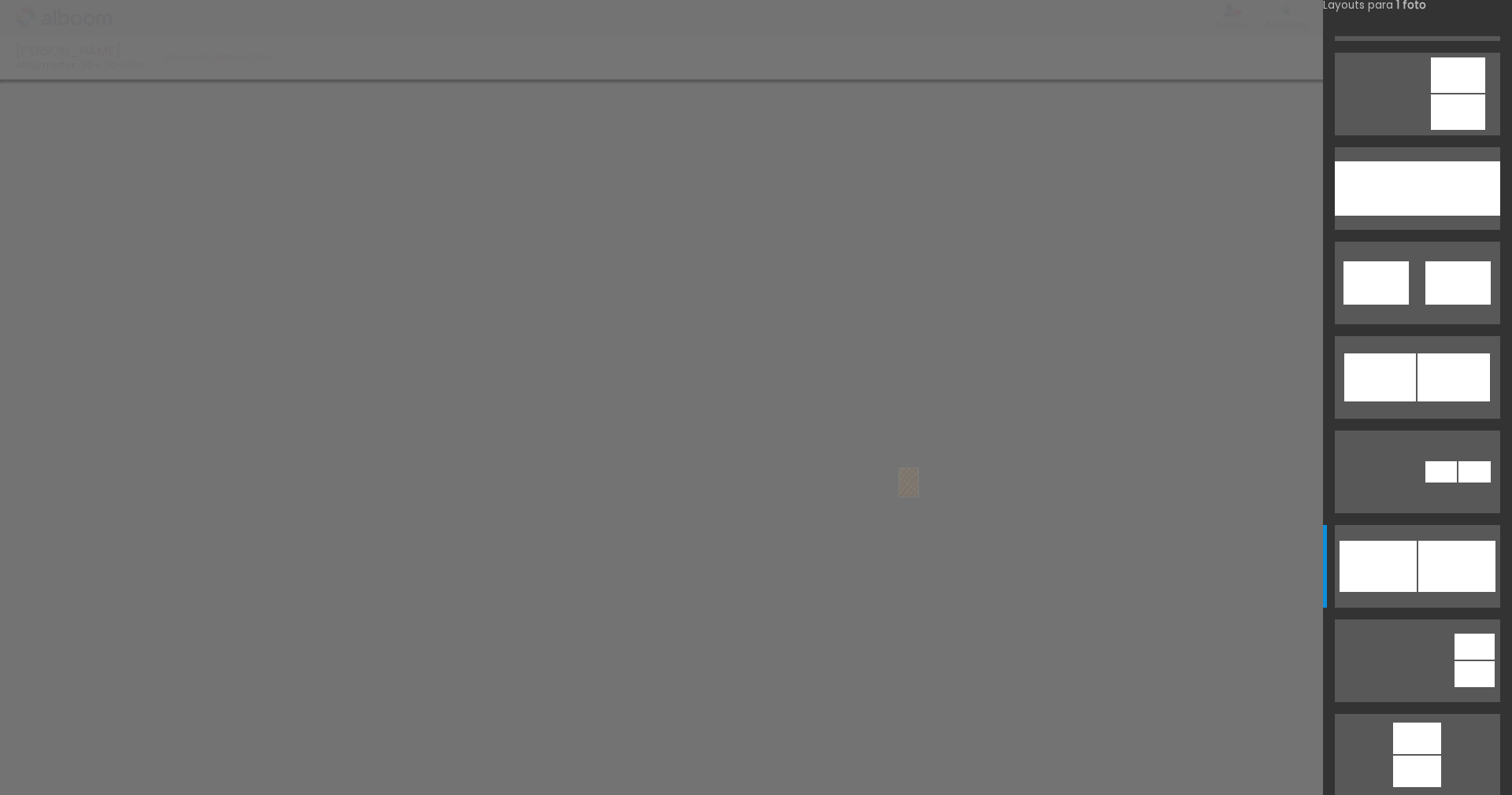 drag, startPoint x: 505, startPoint y: 749, endPoint x: 932, endPoint y: 494, distance: 497.34696 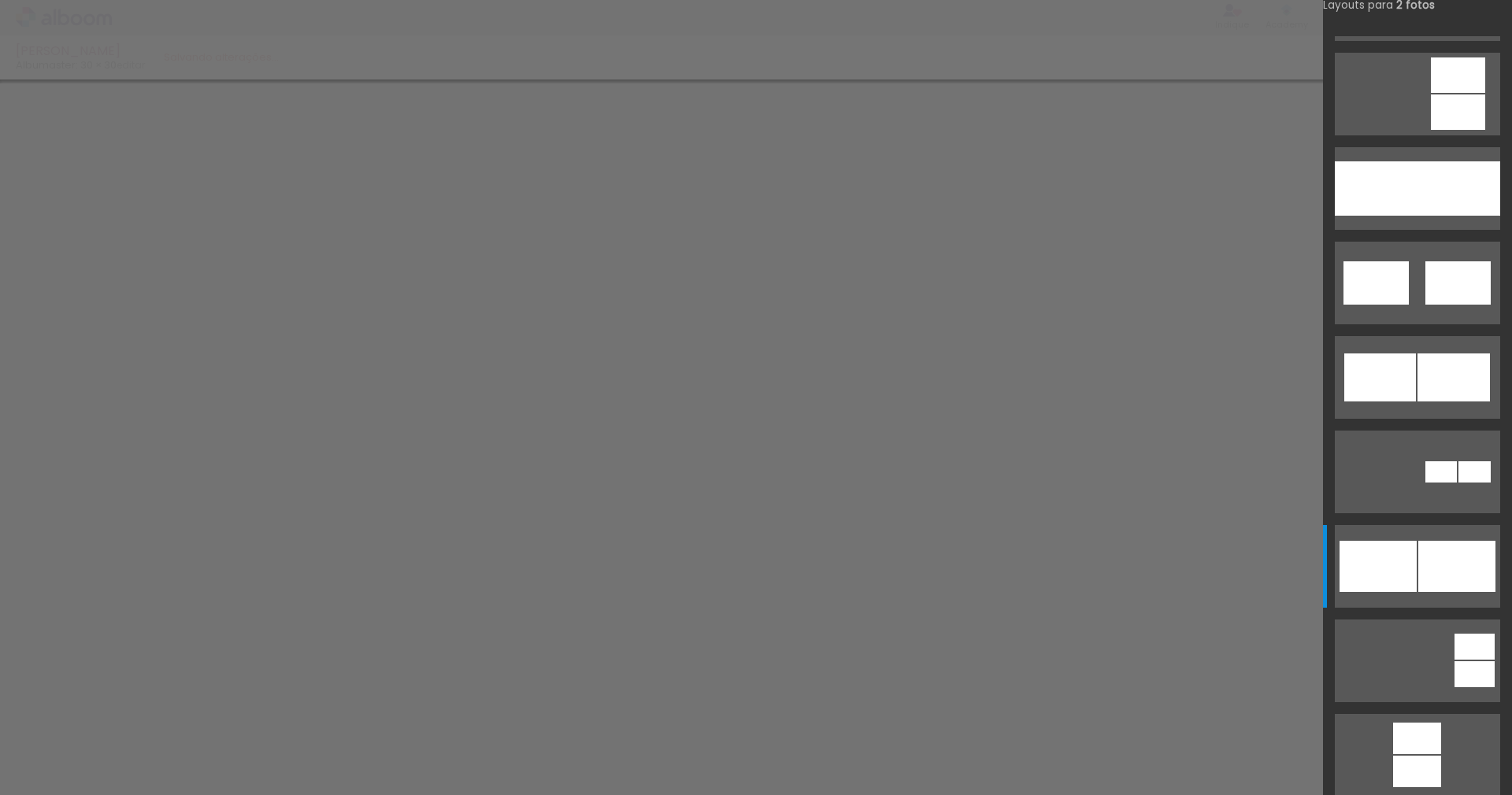 click at bounding box center [0, 0] 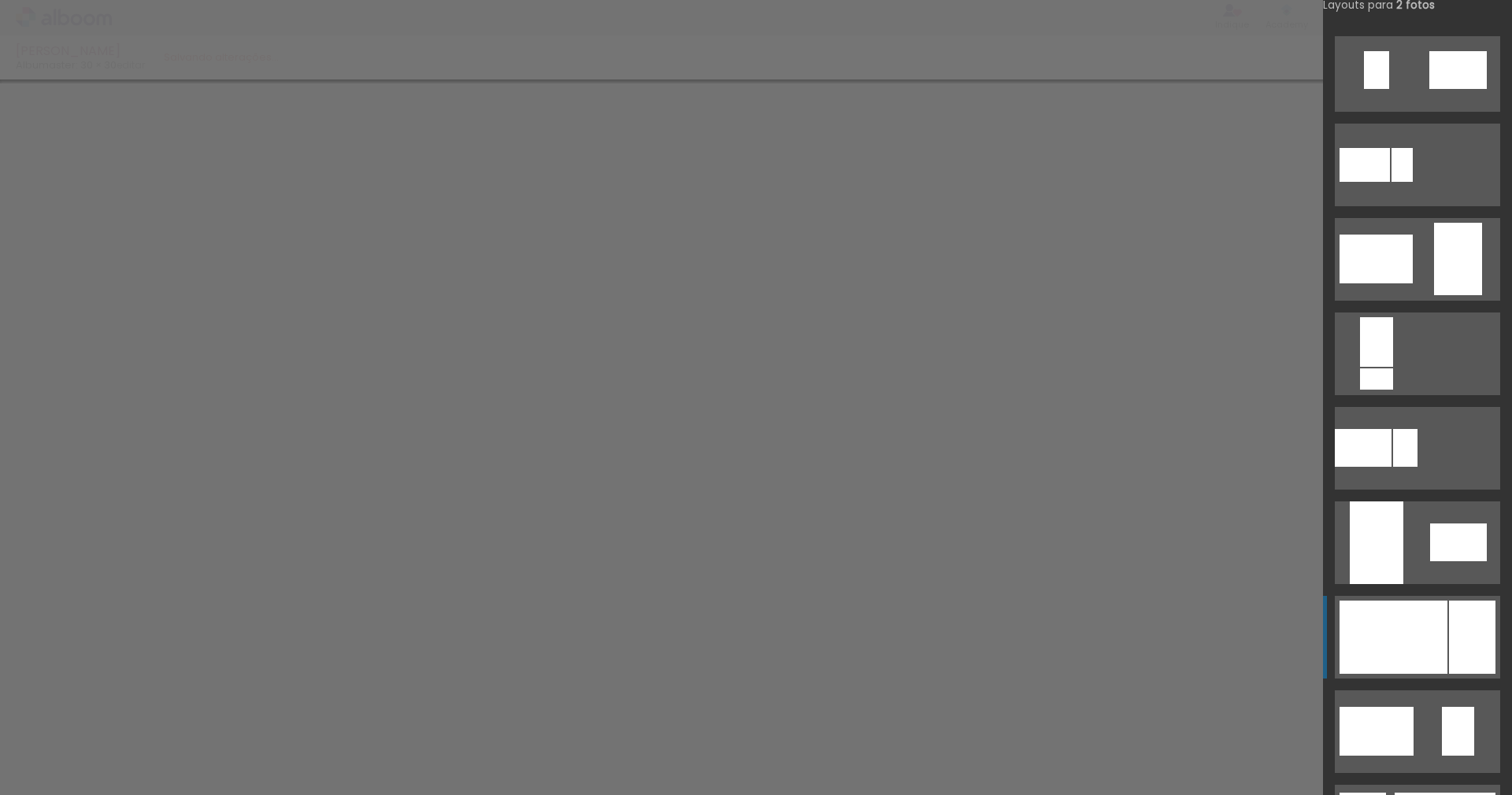 scroll, scrollTop: 303, scrollLeft: 0, axis: vertical 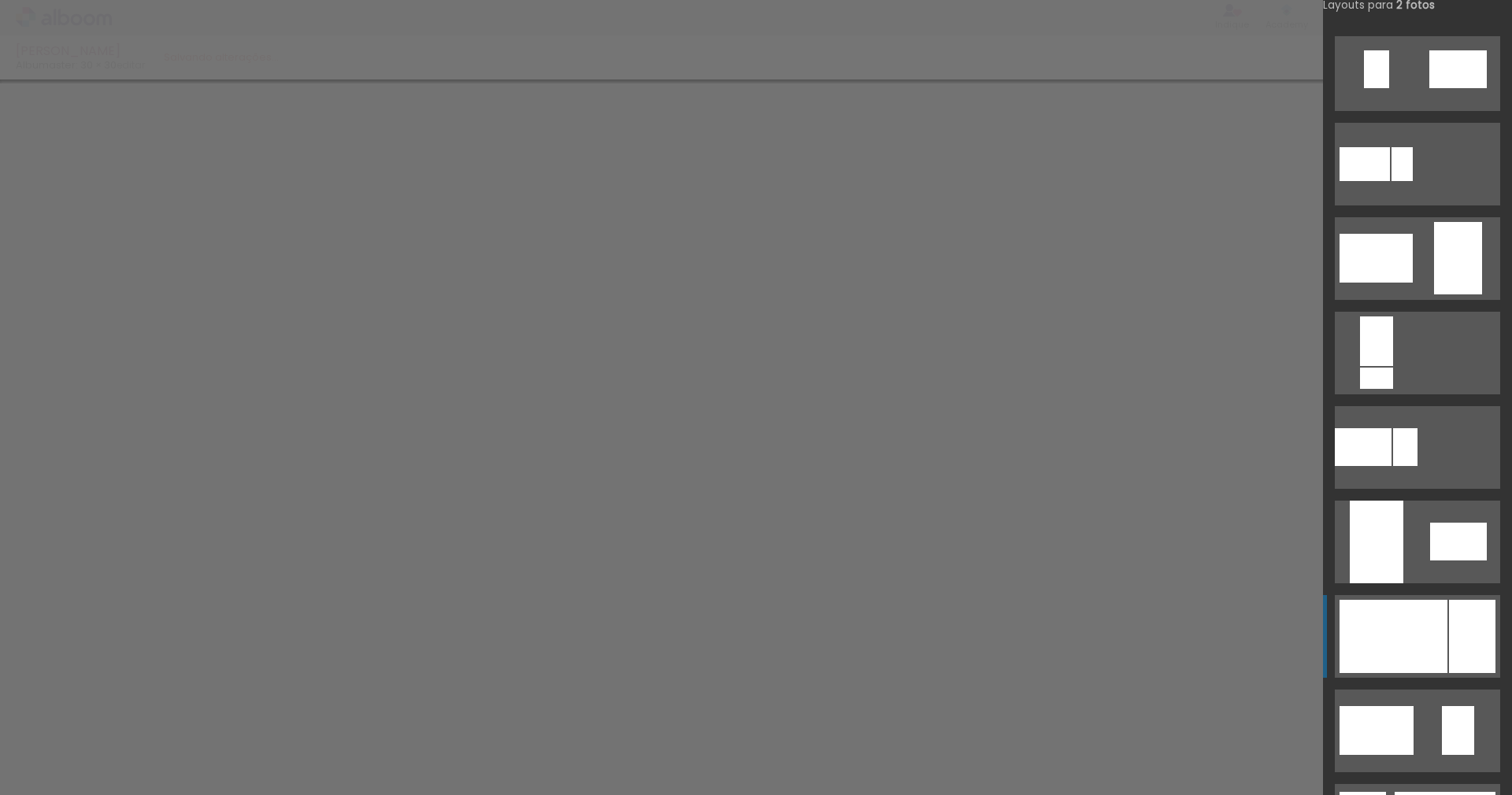 click at bounding box center [1439, -120] 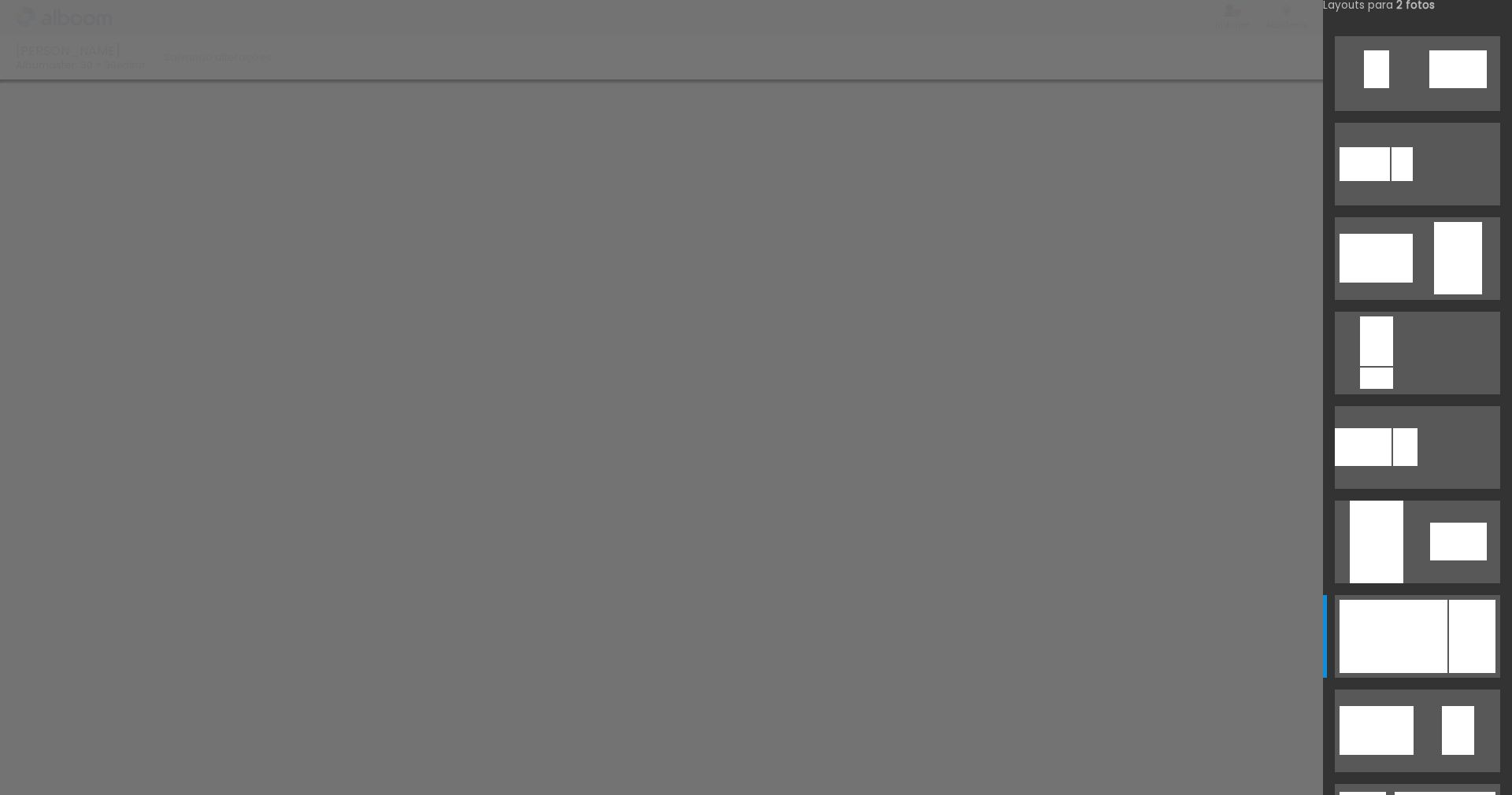 click at bounding box center (0, 0) 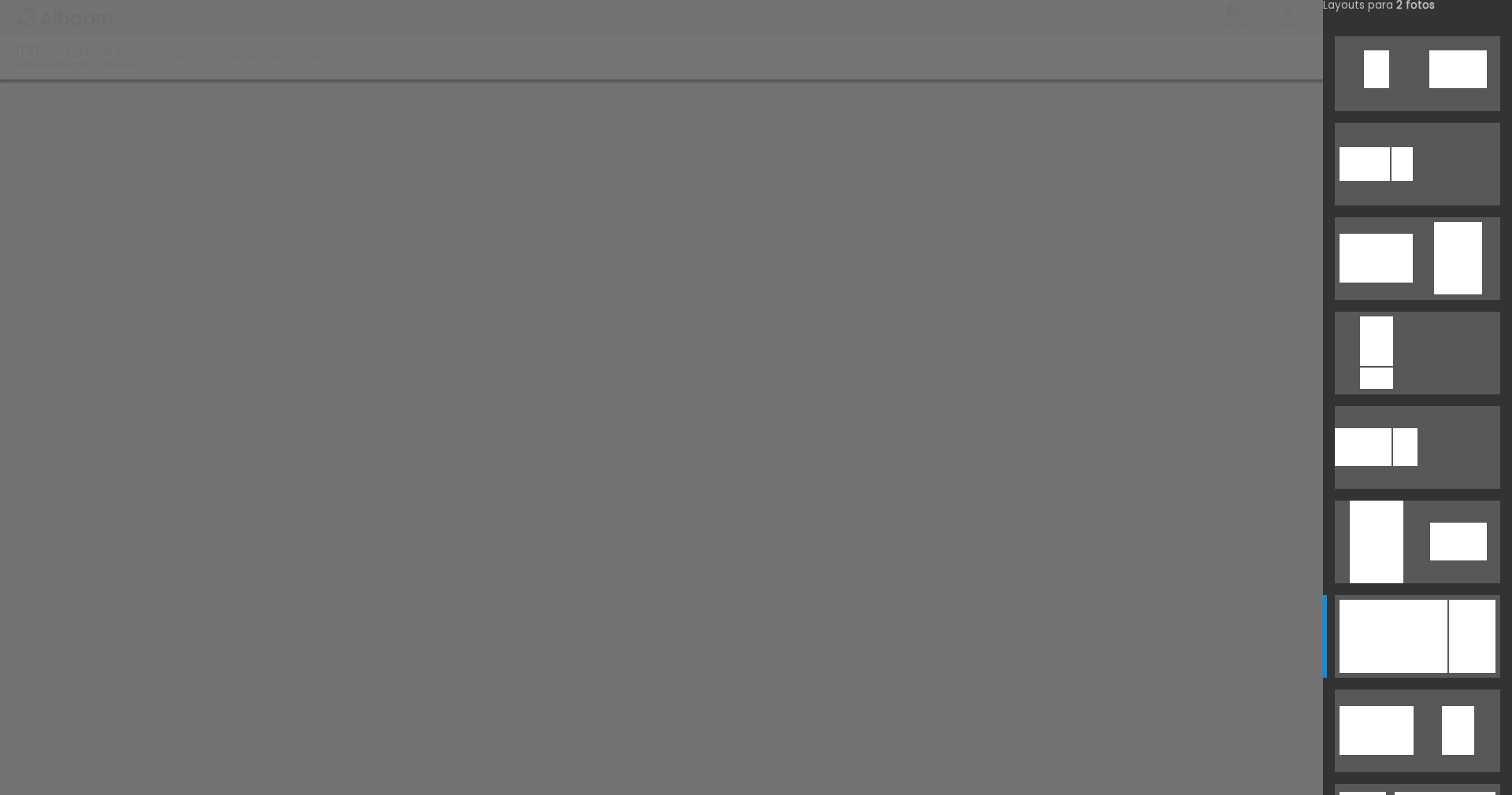 drag, startPoint x: 1051, startPoint y: 501, endPoint x: 1108, endPoint y: 508, distance: 57.428216 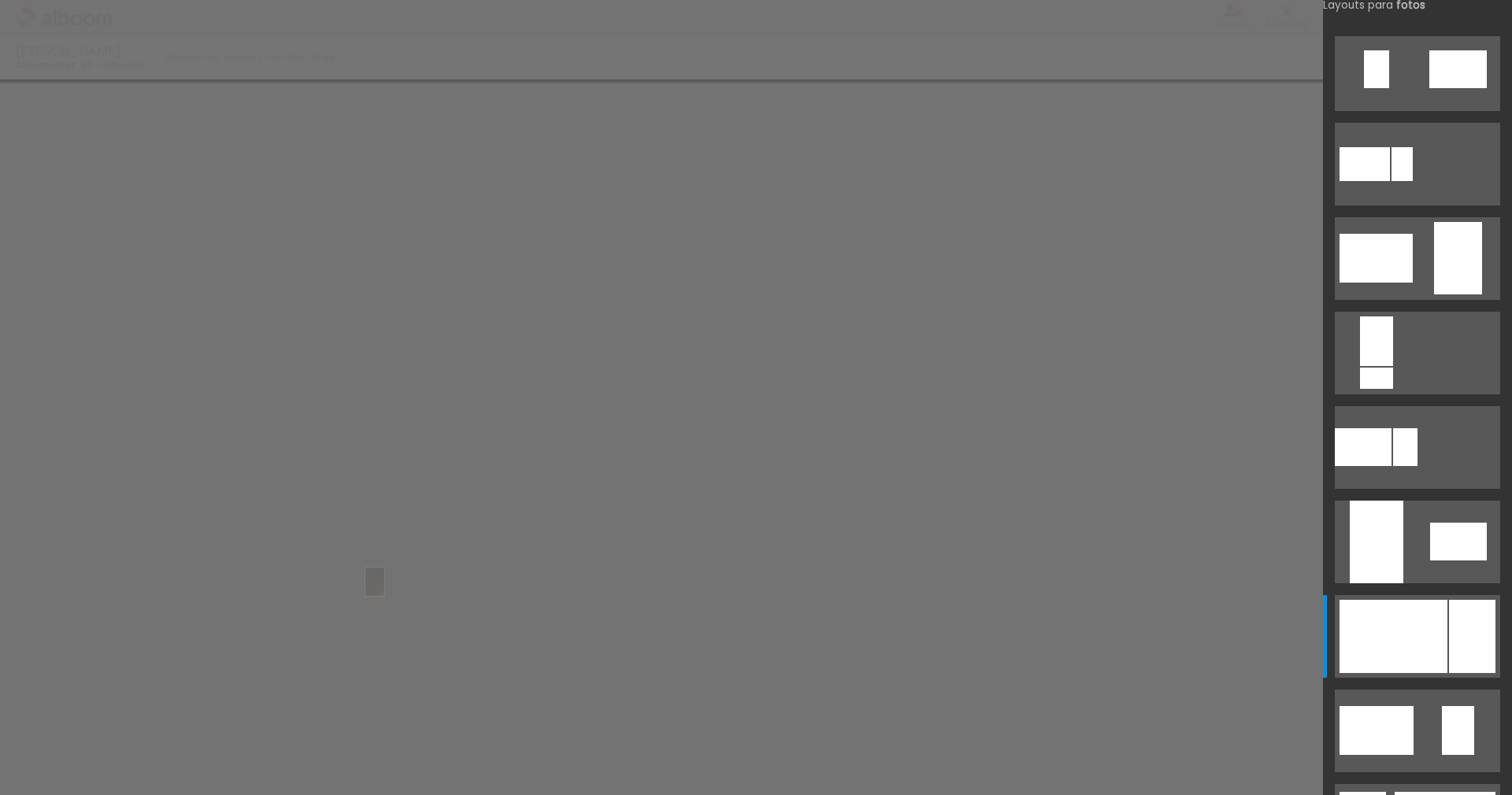 drag, startPoint x: 164, startPoint y: 750, endPoint x: 398, endPoint y: 593, distance: 281.78893 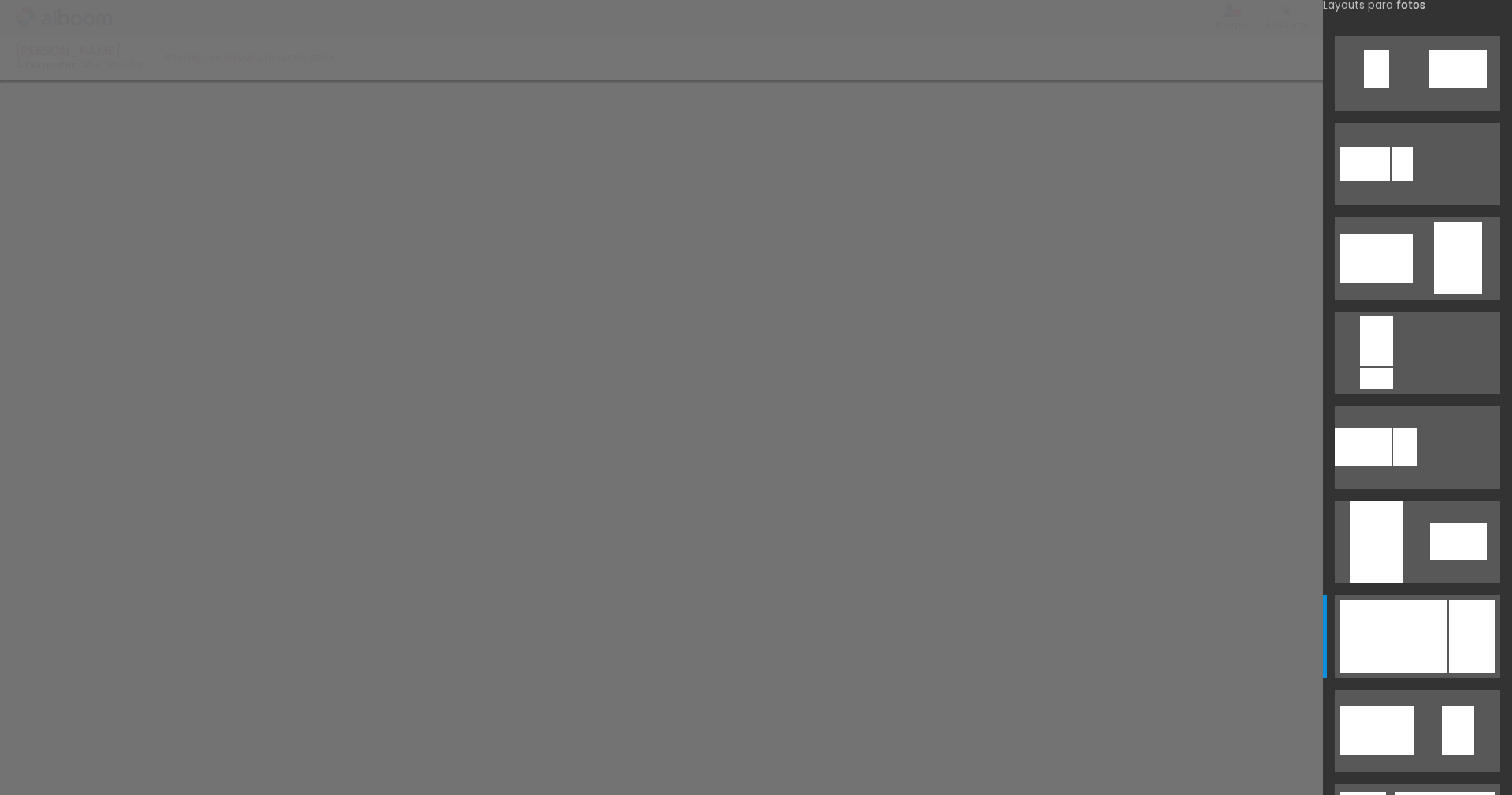 scroll, scrollTop: 1134, scrollLeft: 0, axis: vertical 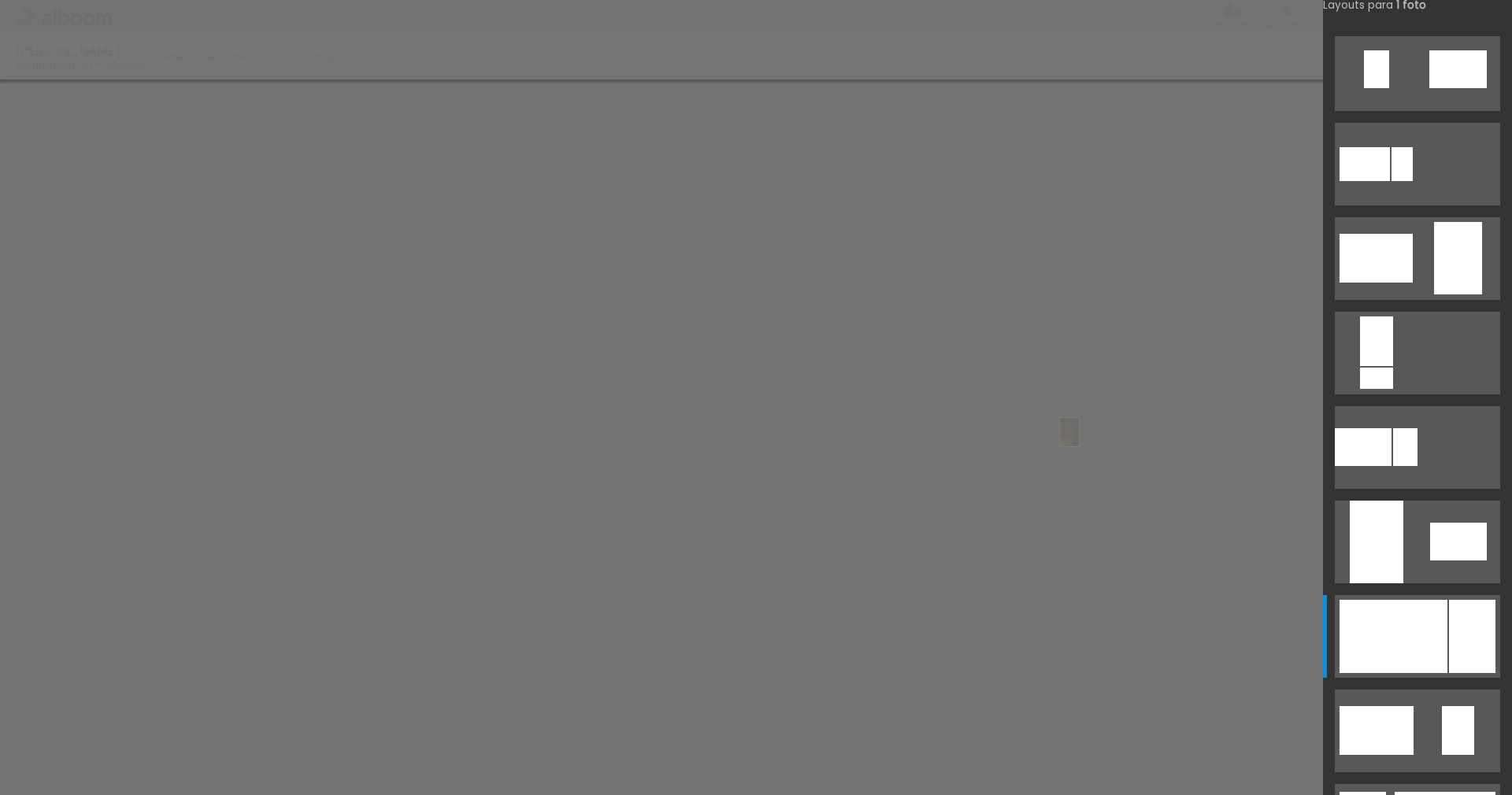 drag, startPoint x: 264, startPoint y: 707, endPoint x: 1094, endPoint y: 444, distance: 870.6716 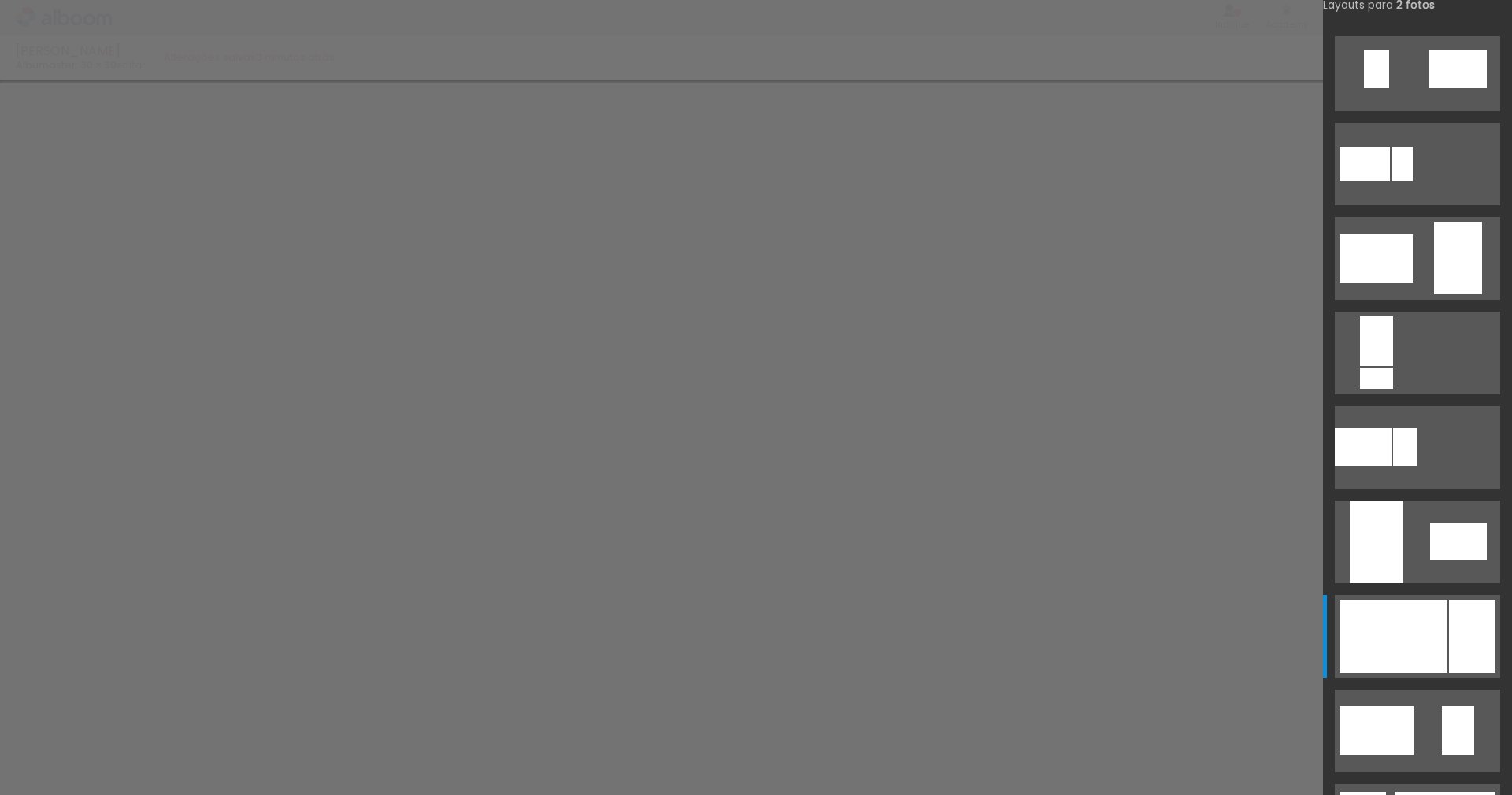 drag, startPoint x: 710, startPoint y: 661, endPoint x: 1447, endPoint y: 597, distance: 739.774 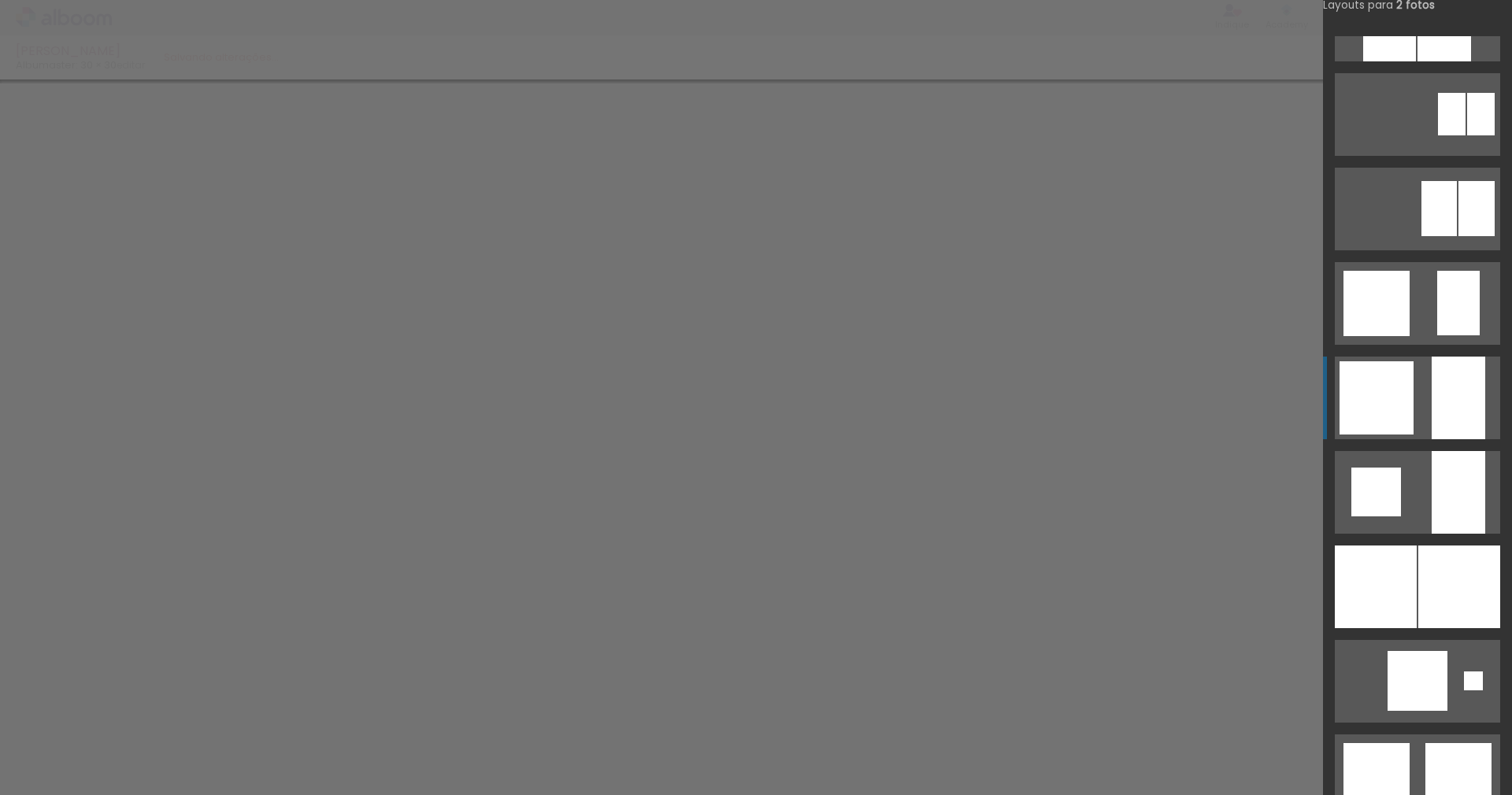 scroll, scrollTop: 1113, scrollLeft: 0, axis: vertical 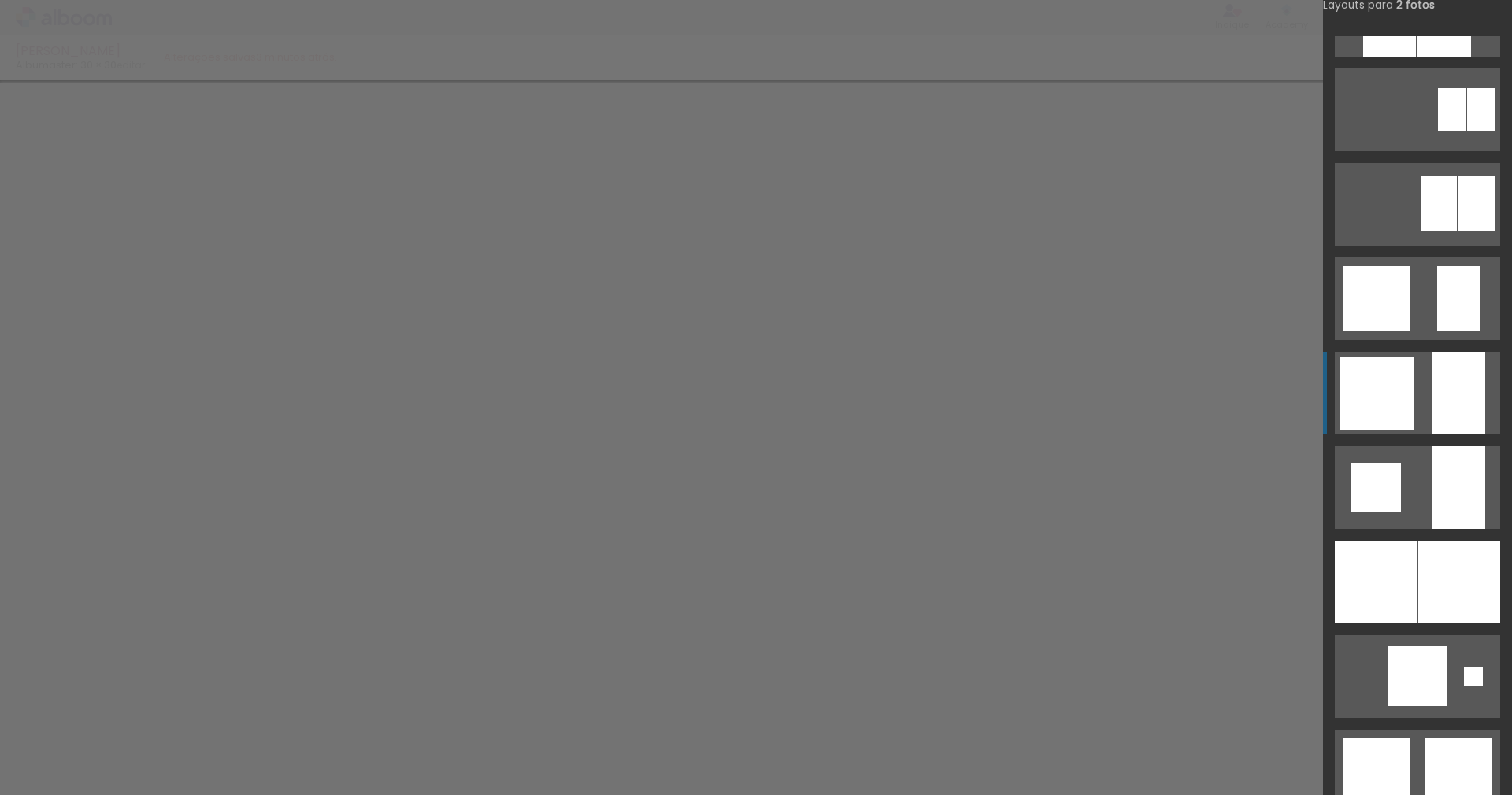 click at bounding box center (1418, 676) 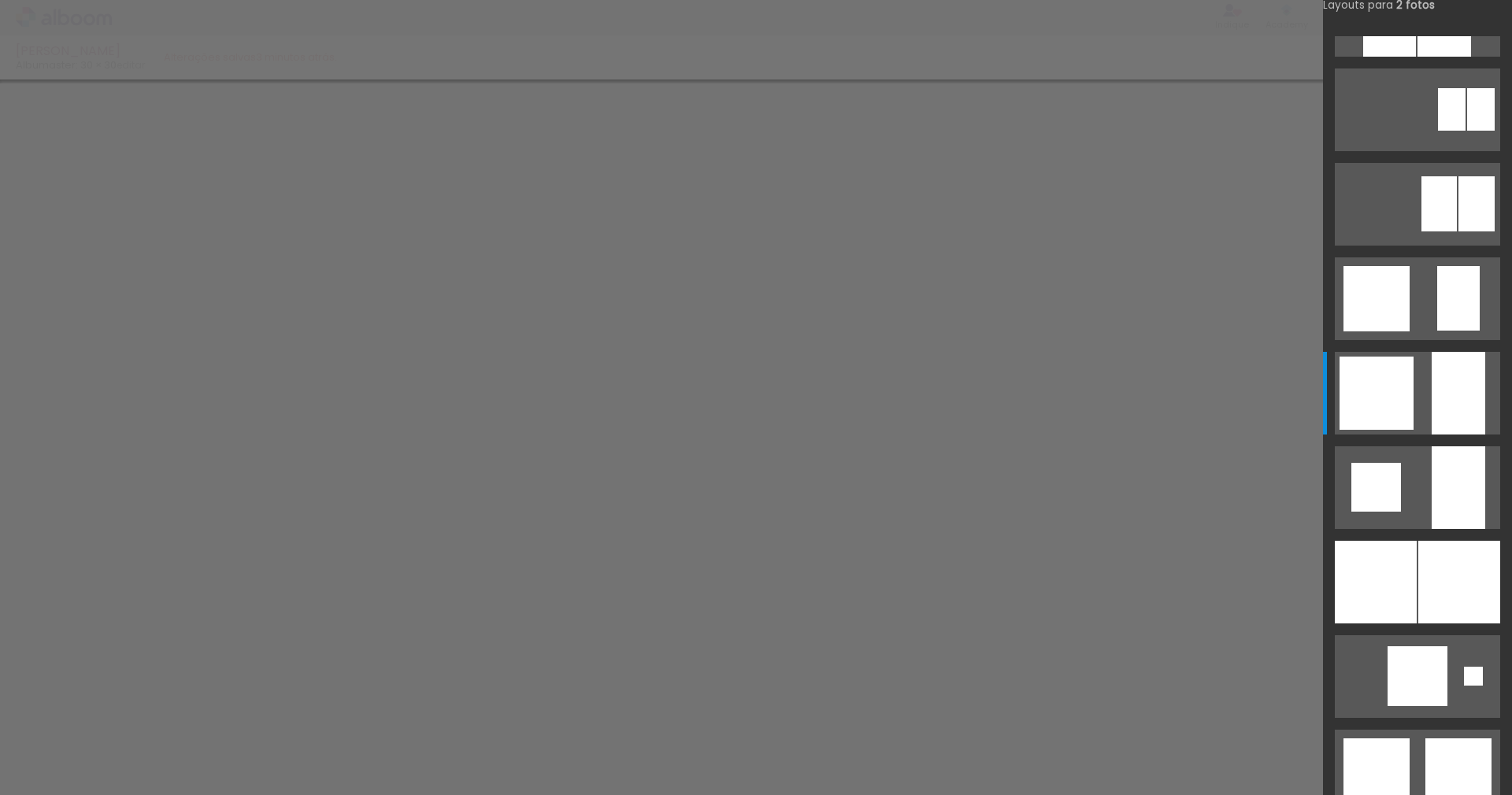 drag, startPoint x: 578, startPoint y: 466, endPoint x: 649, endPoint y: 394, distance: 101.11874 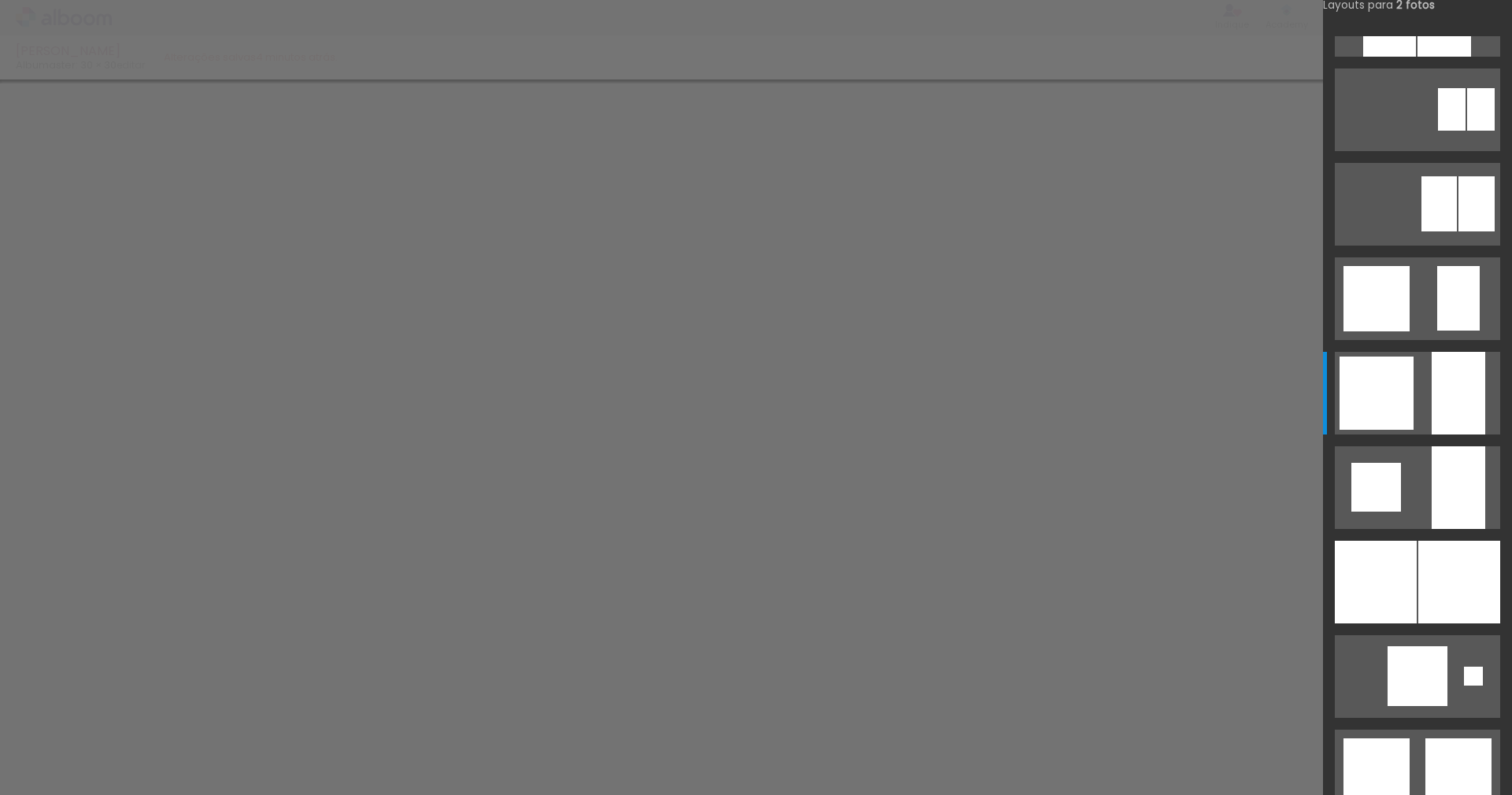 click at bounding box center [0, 0] 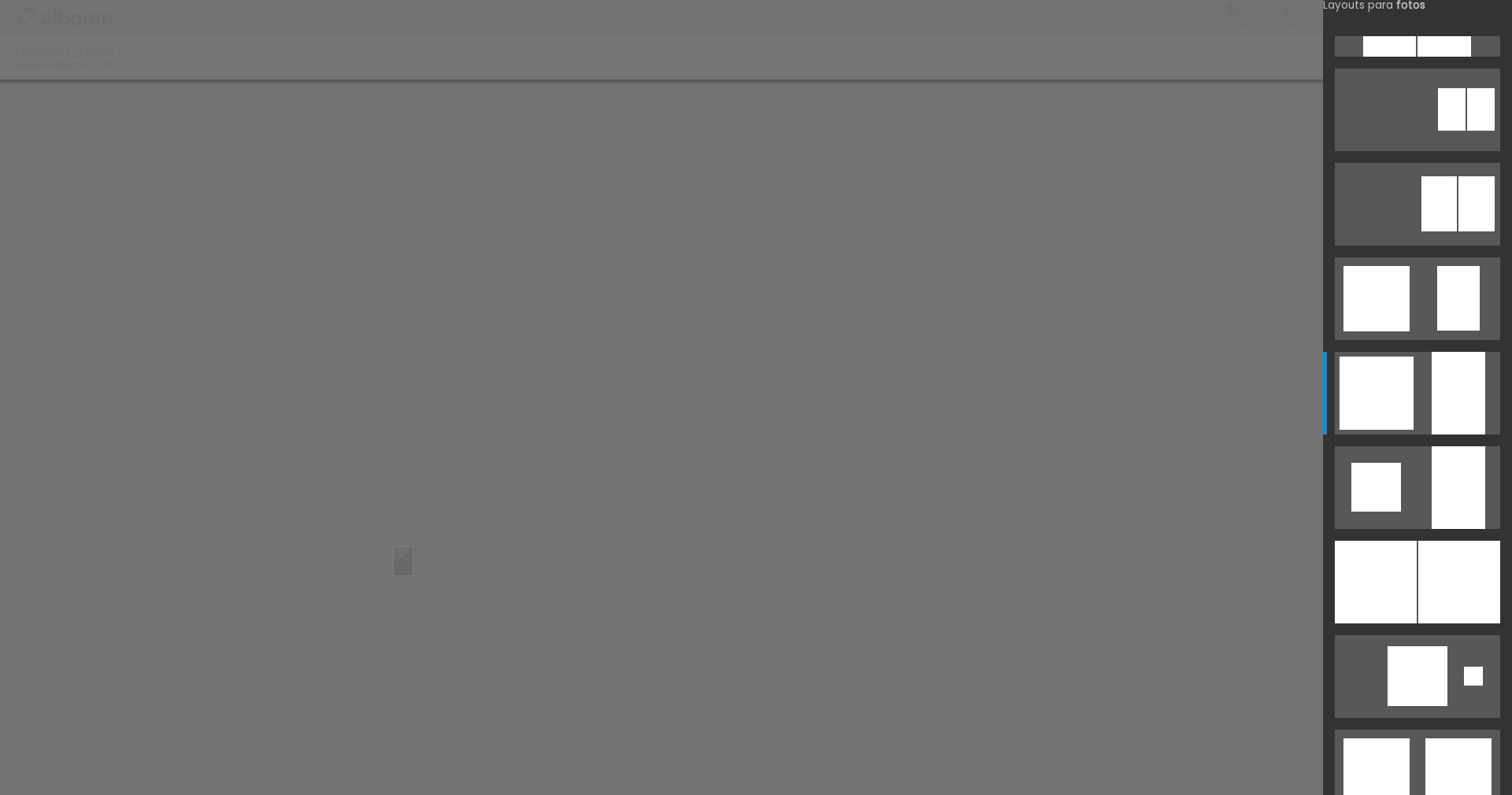 drag, startPoint x: 152, startPoint y: 747, endPoint x: 427, endPoint y: 573, distance: 325.42434 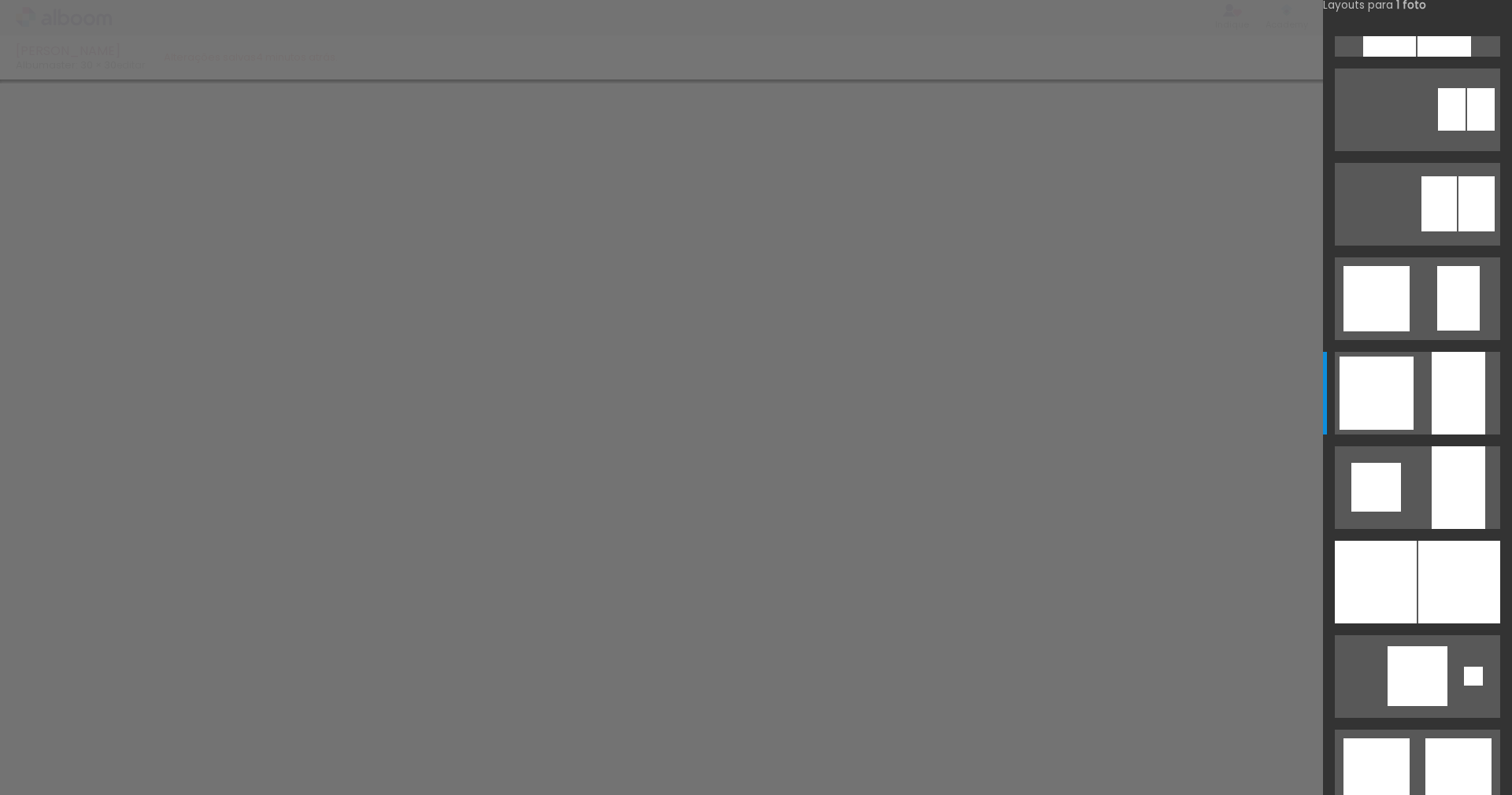 scroll, scrollTop: 1701, scrollLeft: 0, axis: vertical 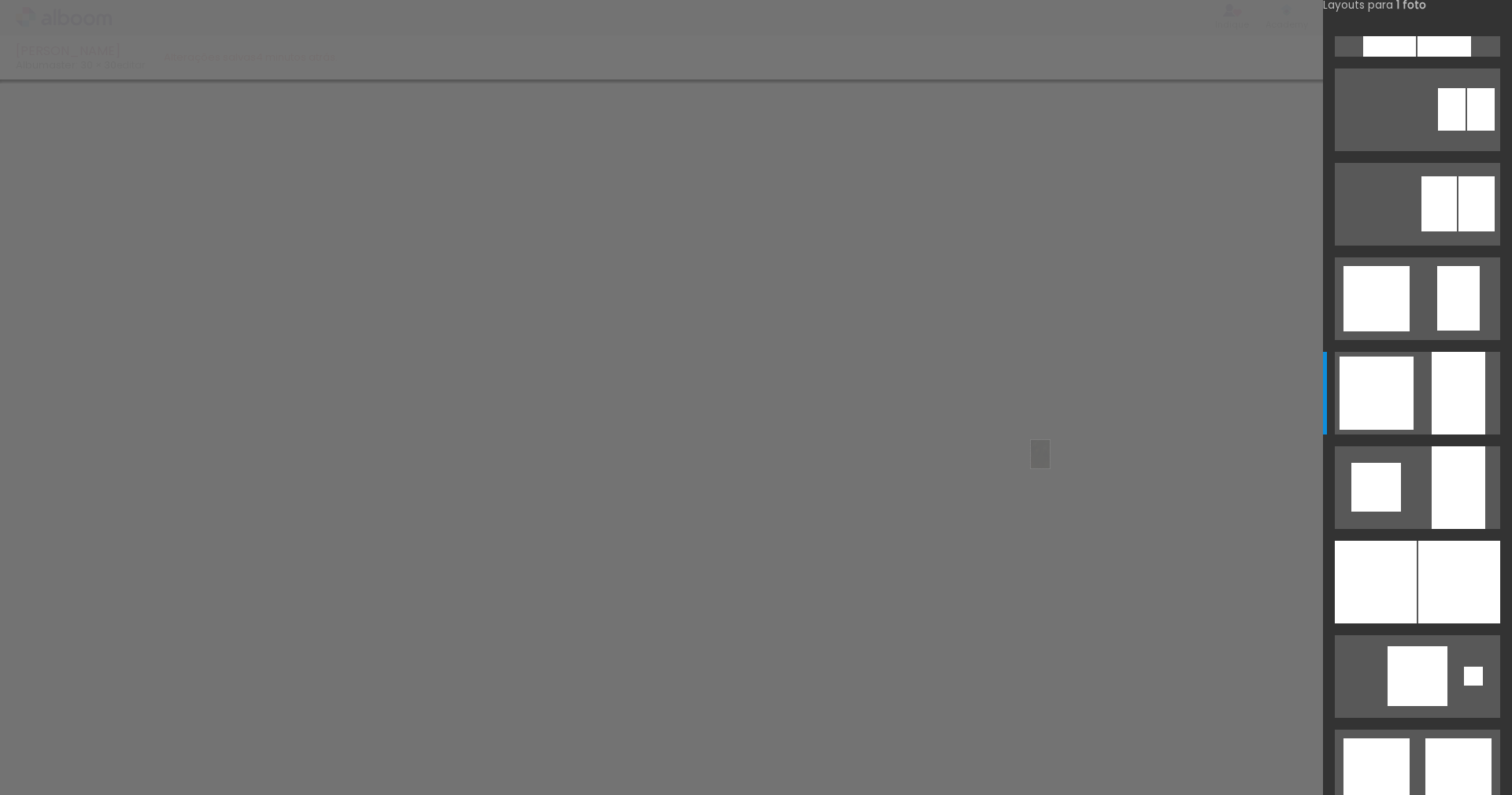 drag, startPoint x: 154, startPoint y: 745, endPoint x: 1064, endPoint y: 466, distance: 951.8093 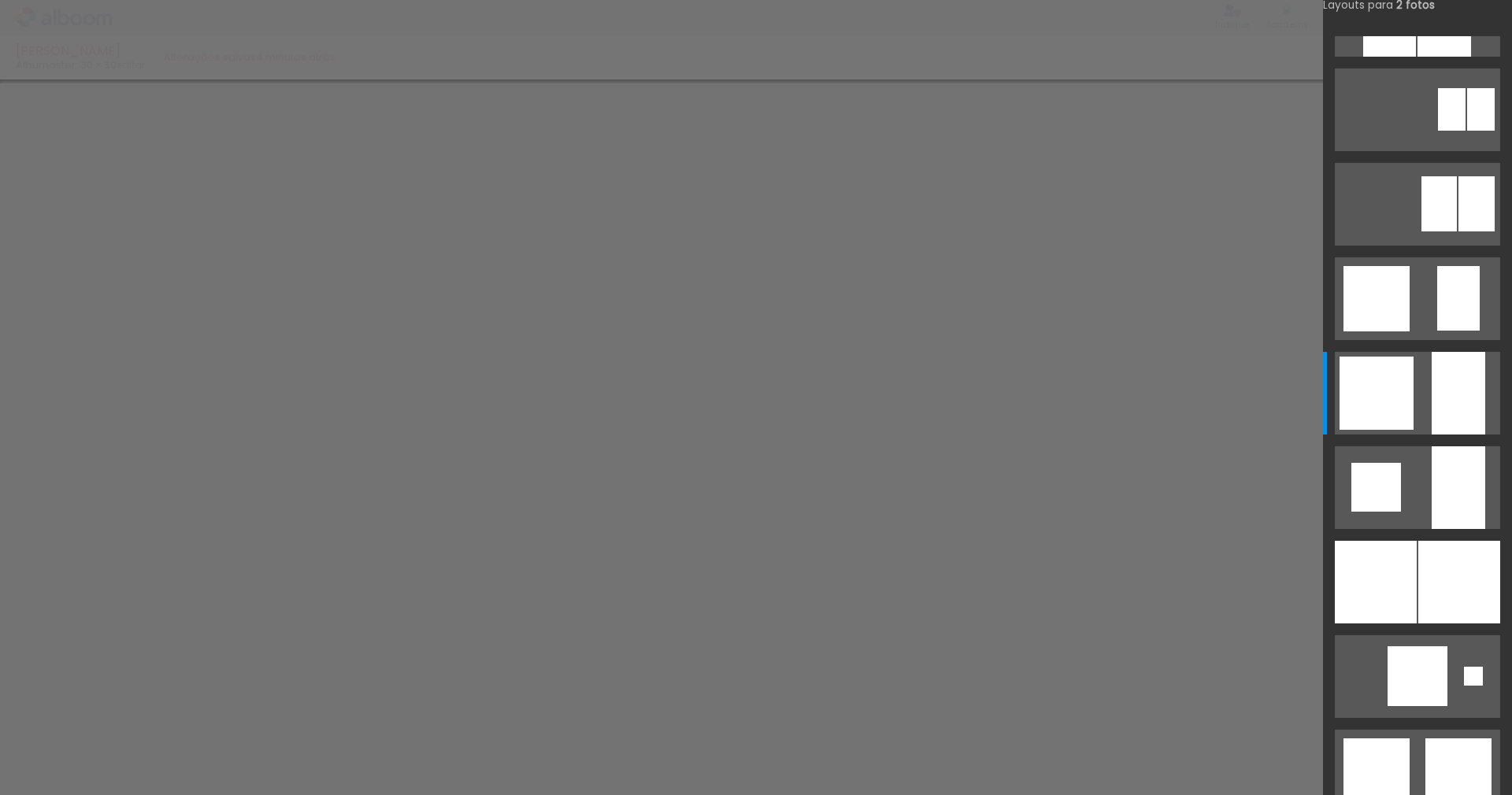 click at bounding box center (0, 0) 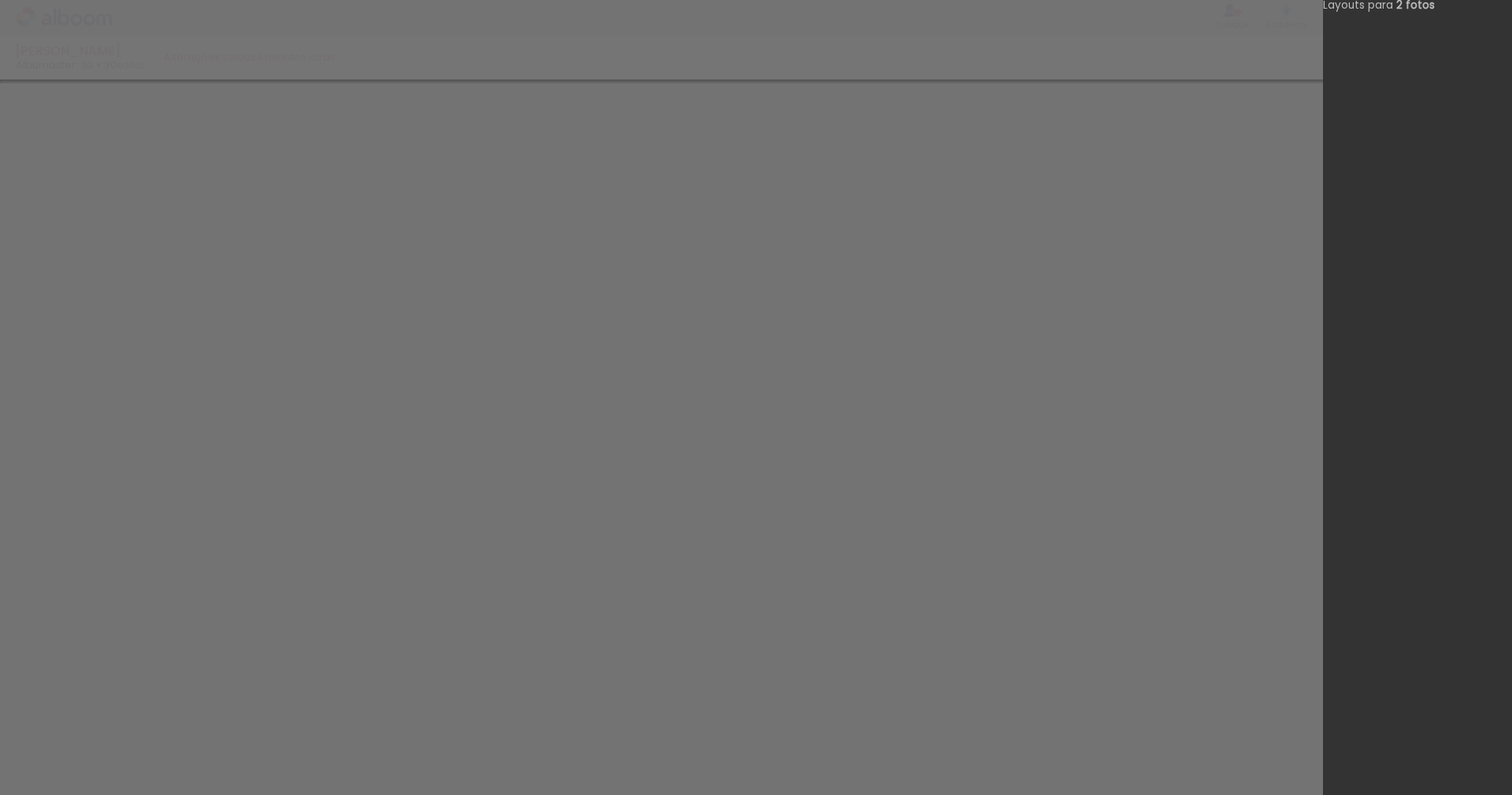 scroll, scrollTop: 0, scrollLeft: 0, axis: both 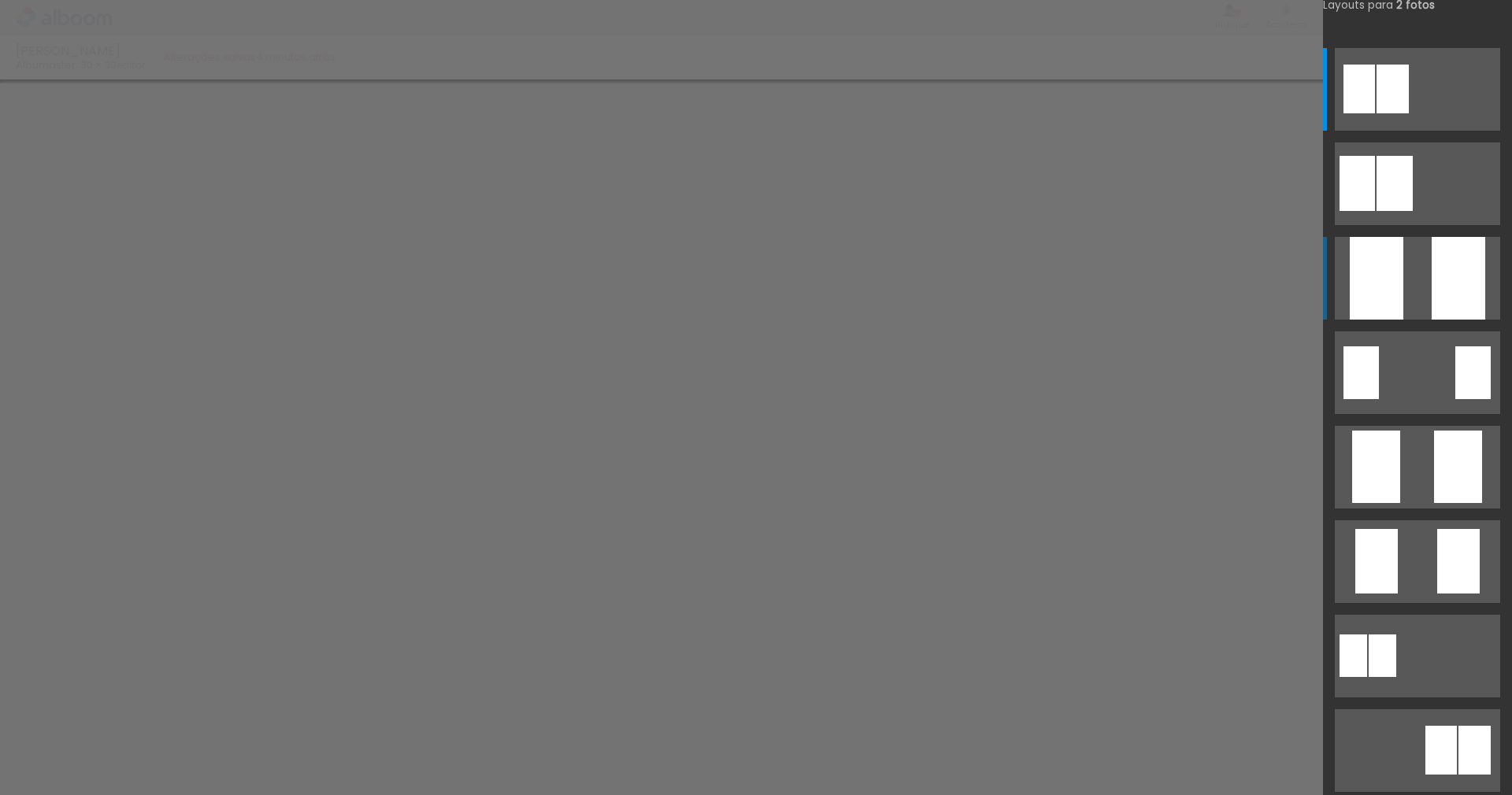 click at bounding box center [1444, 1128] 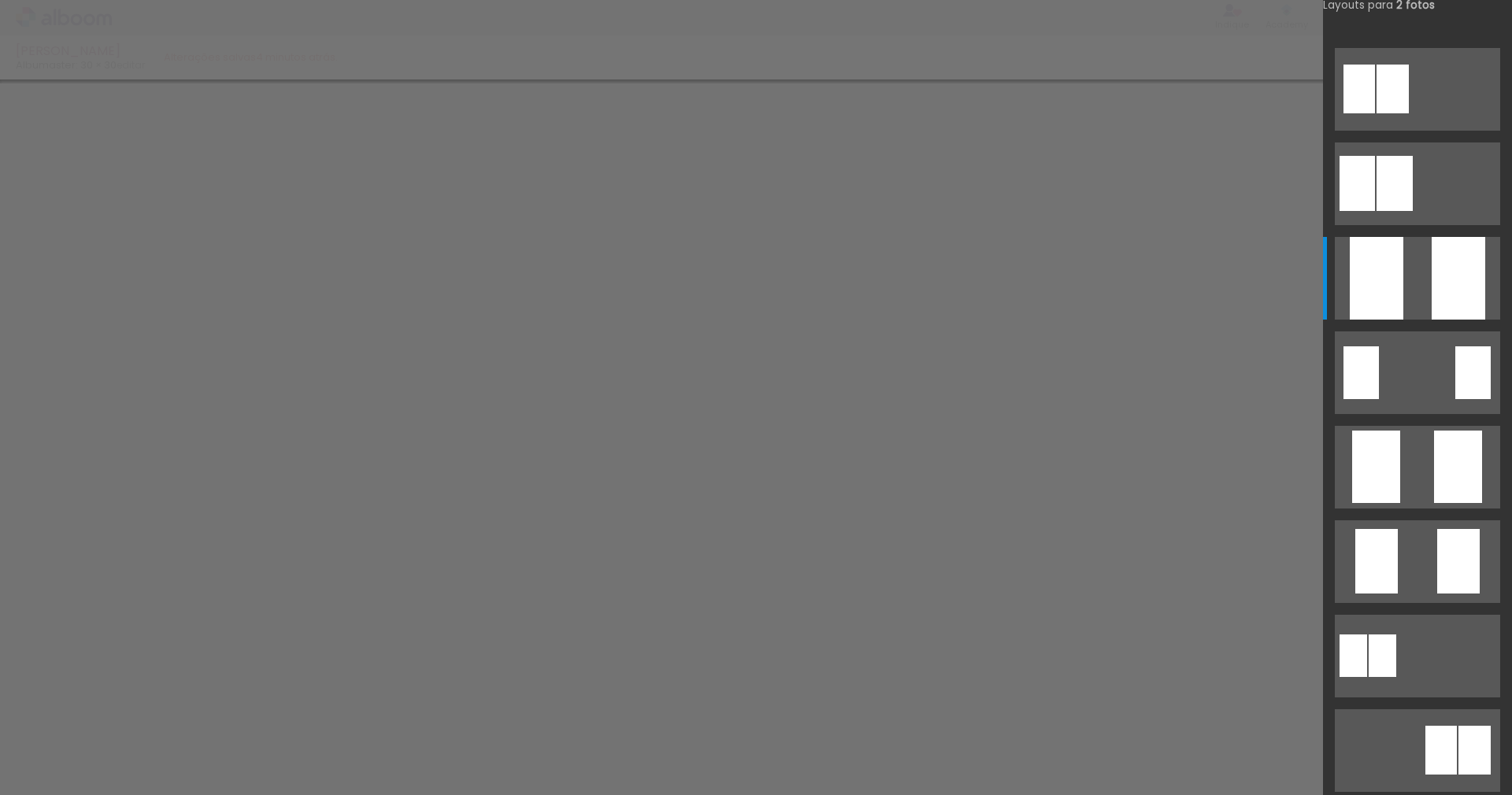 click at bounding box center [0, 0] 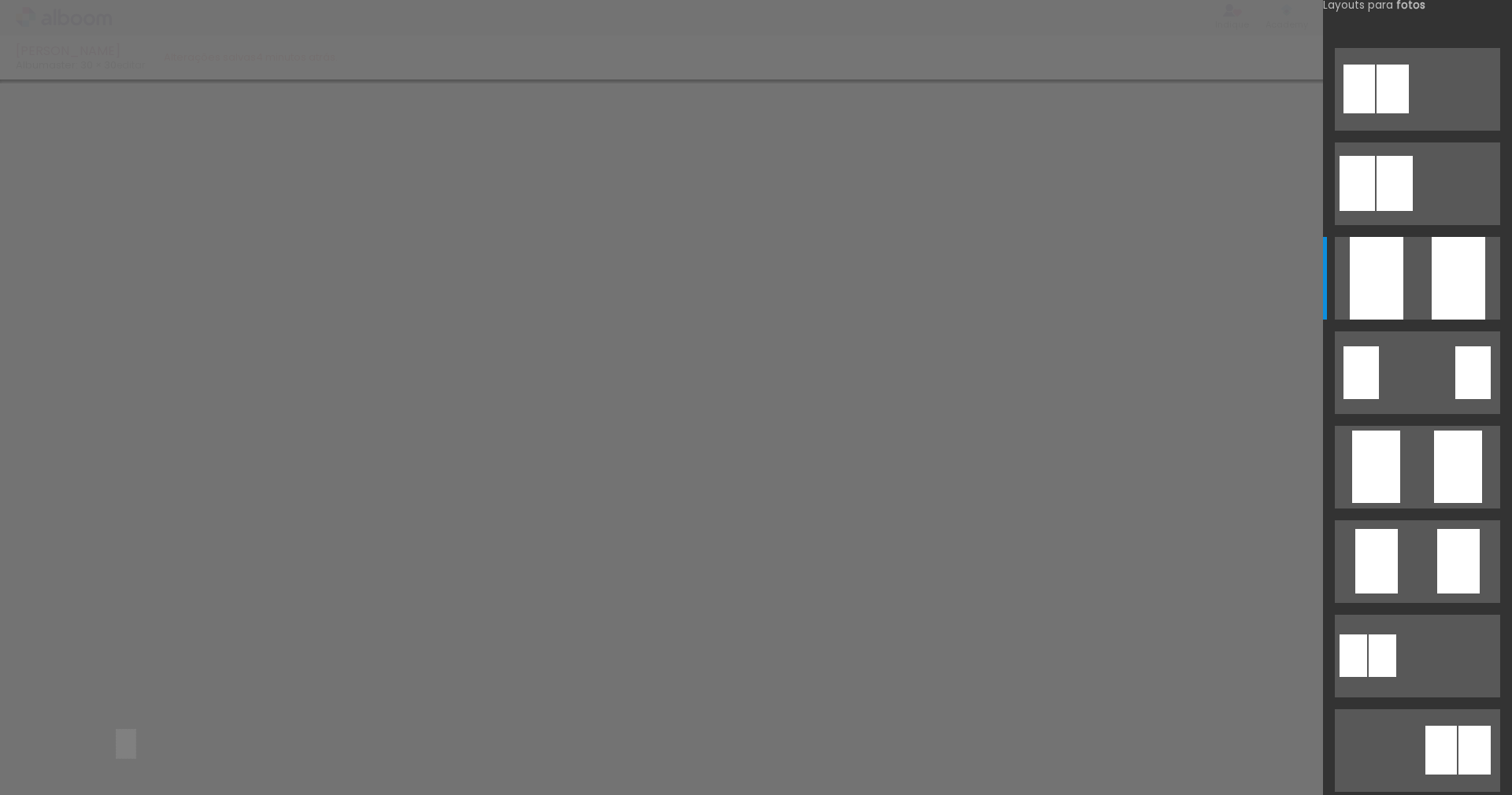 scroll, scrollTop: 0, scrollLeft: 16, axis: horizontal 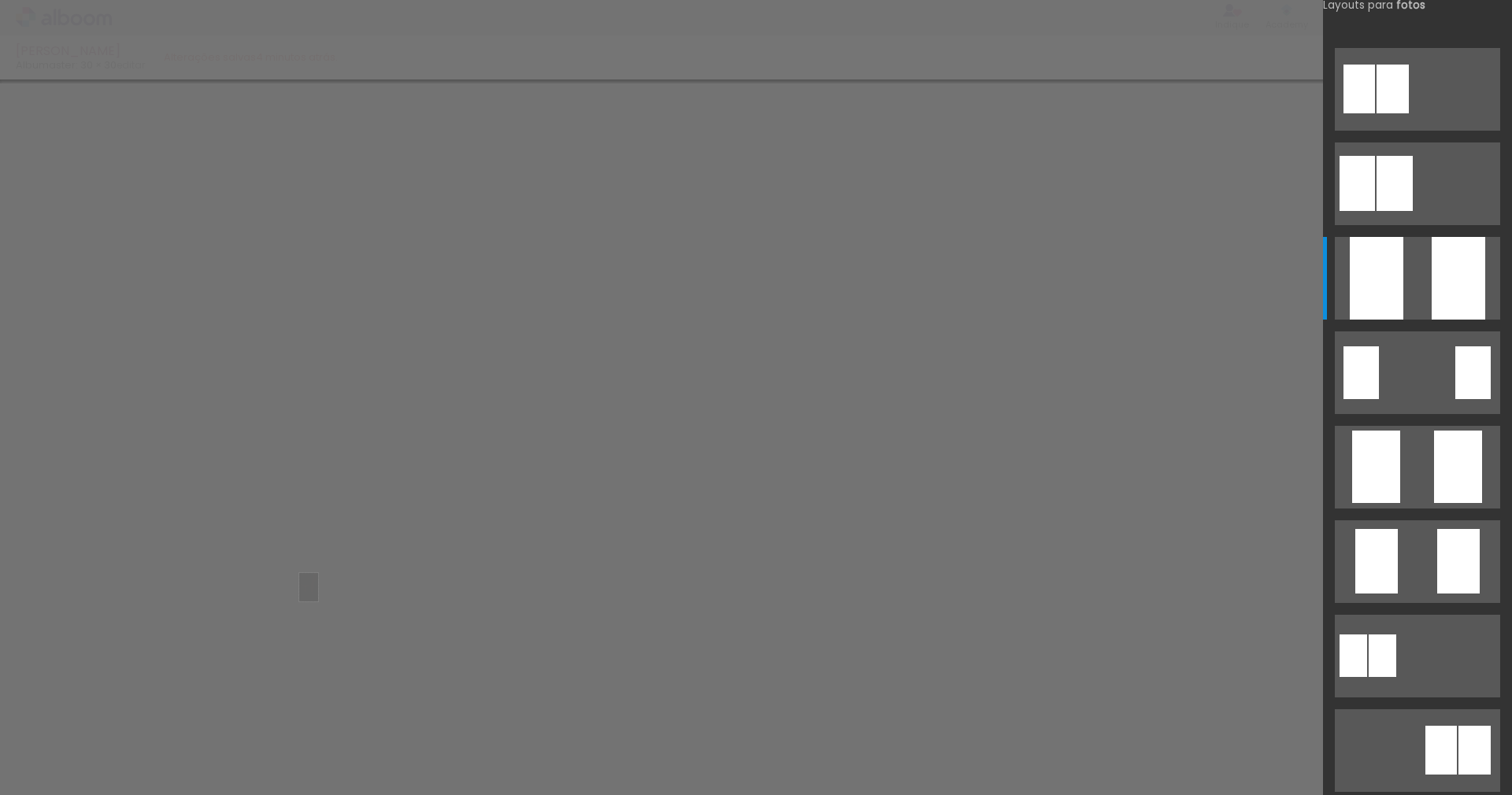 drag, startPoint x: 150, startPoint y: 756, endPoint x: 332, endPoint y: 599, distance: 240.36015 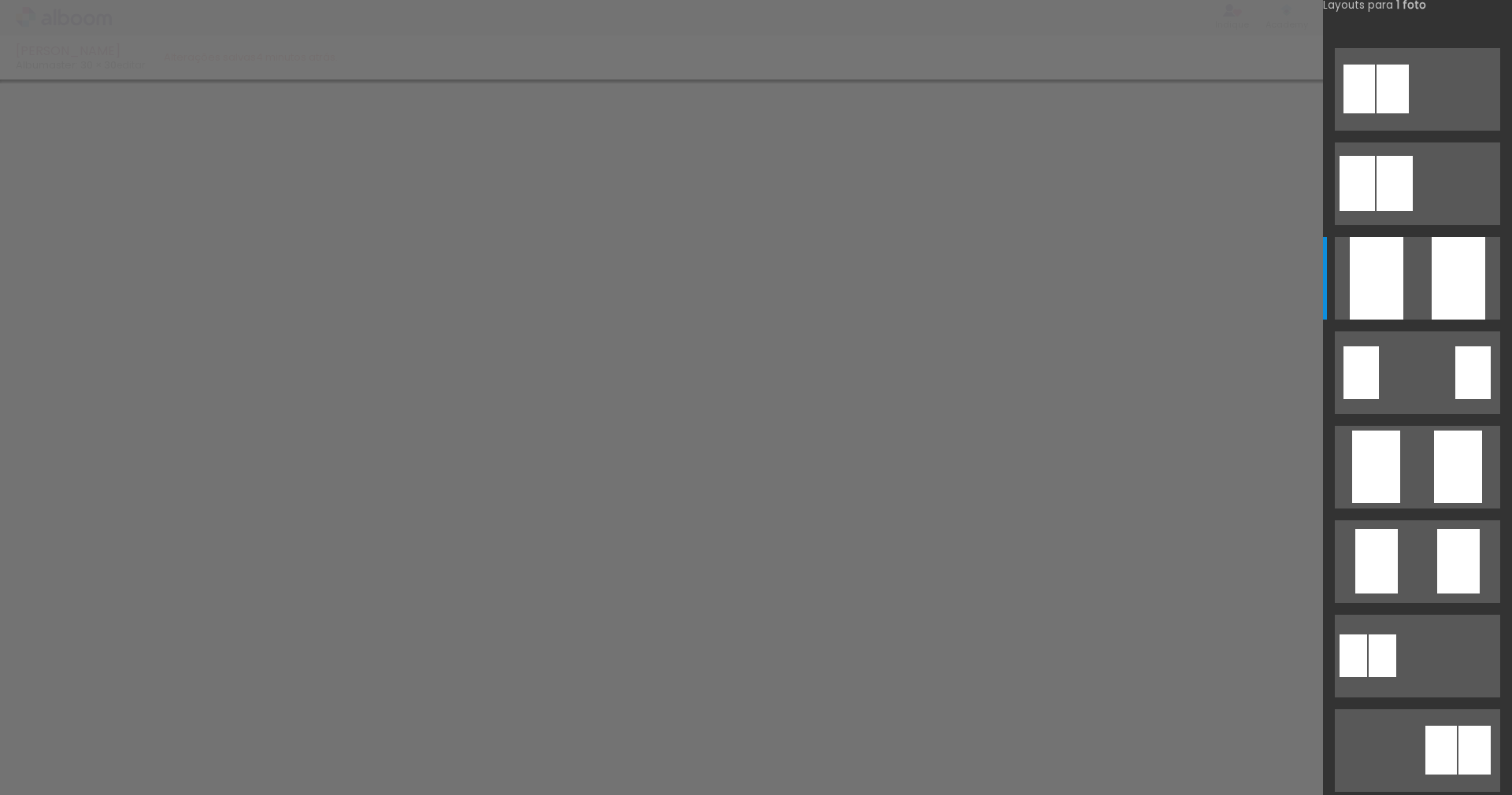 scroll, scrollTop: 2268, scrollLeft: 0, axis: vertical 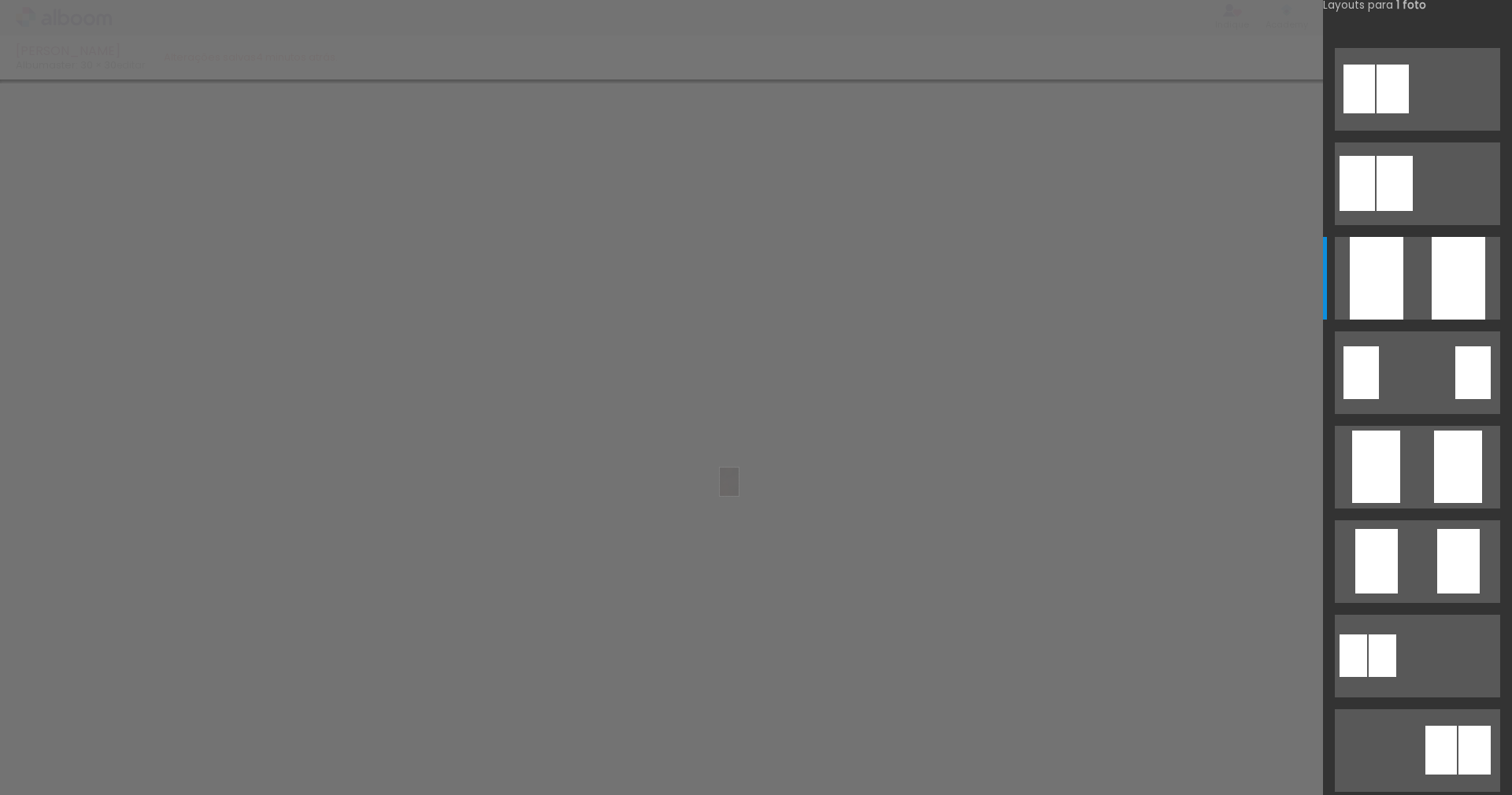 drag, startPoint x: 223, startPoint y: 760, endPoint x: 753, endPoint y: 494, distance: 593.0059 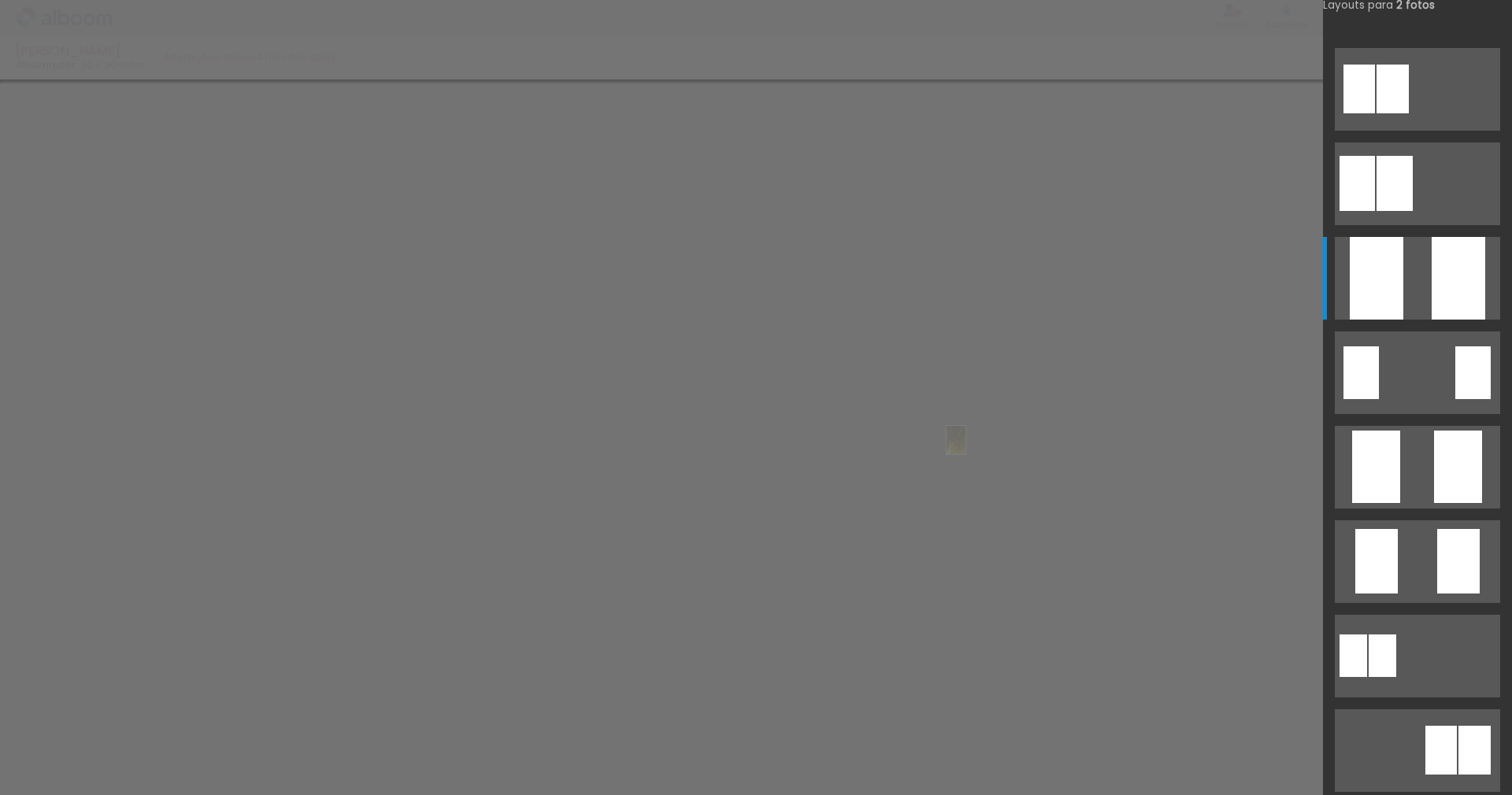 drag, startPoint x: 234, startPoint y: 749, endPoint x: 980, endPoint y: 452, distance: 802.9477 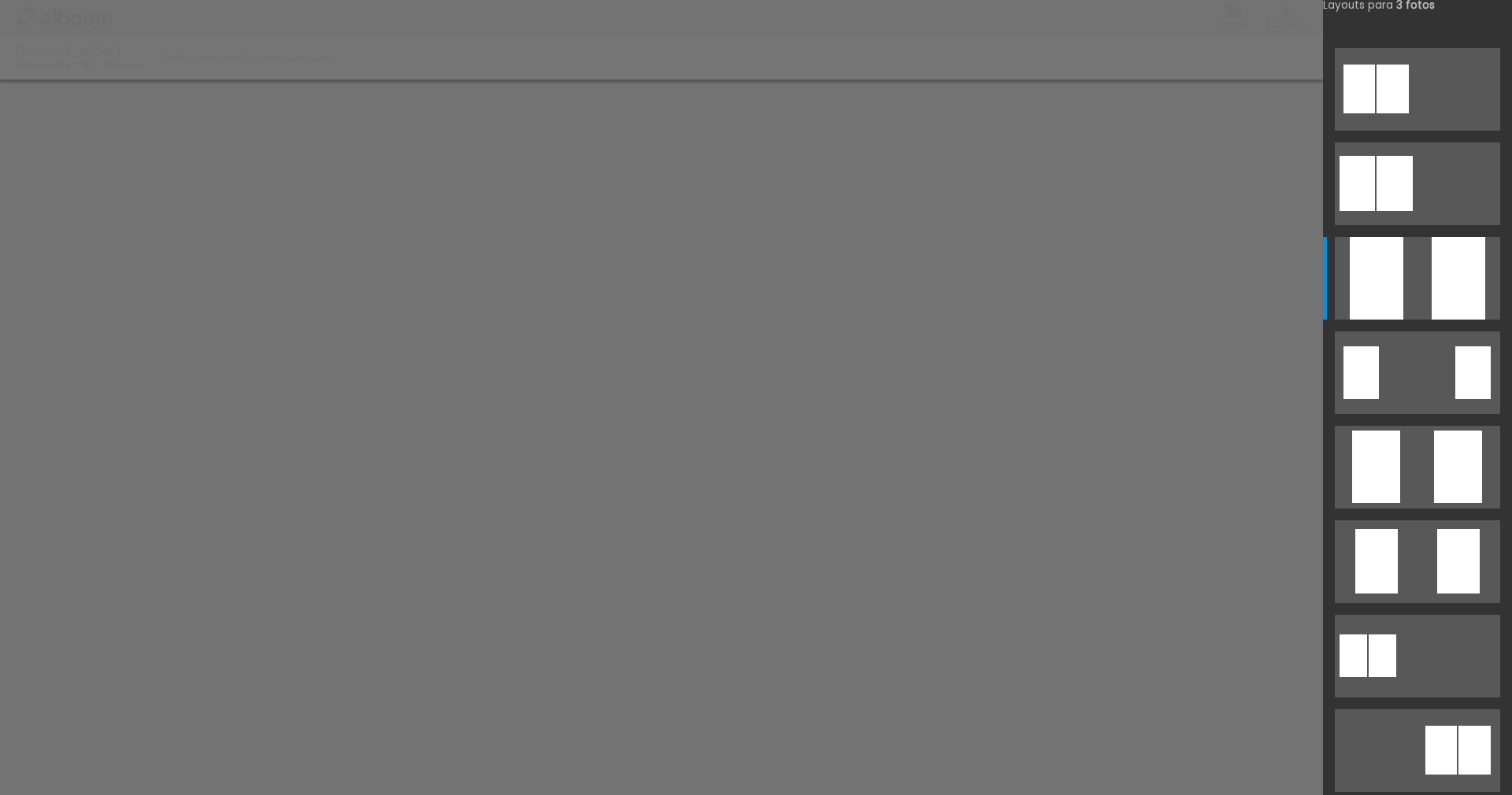 click at bounding box center (0, 0) 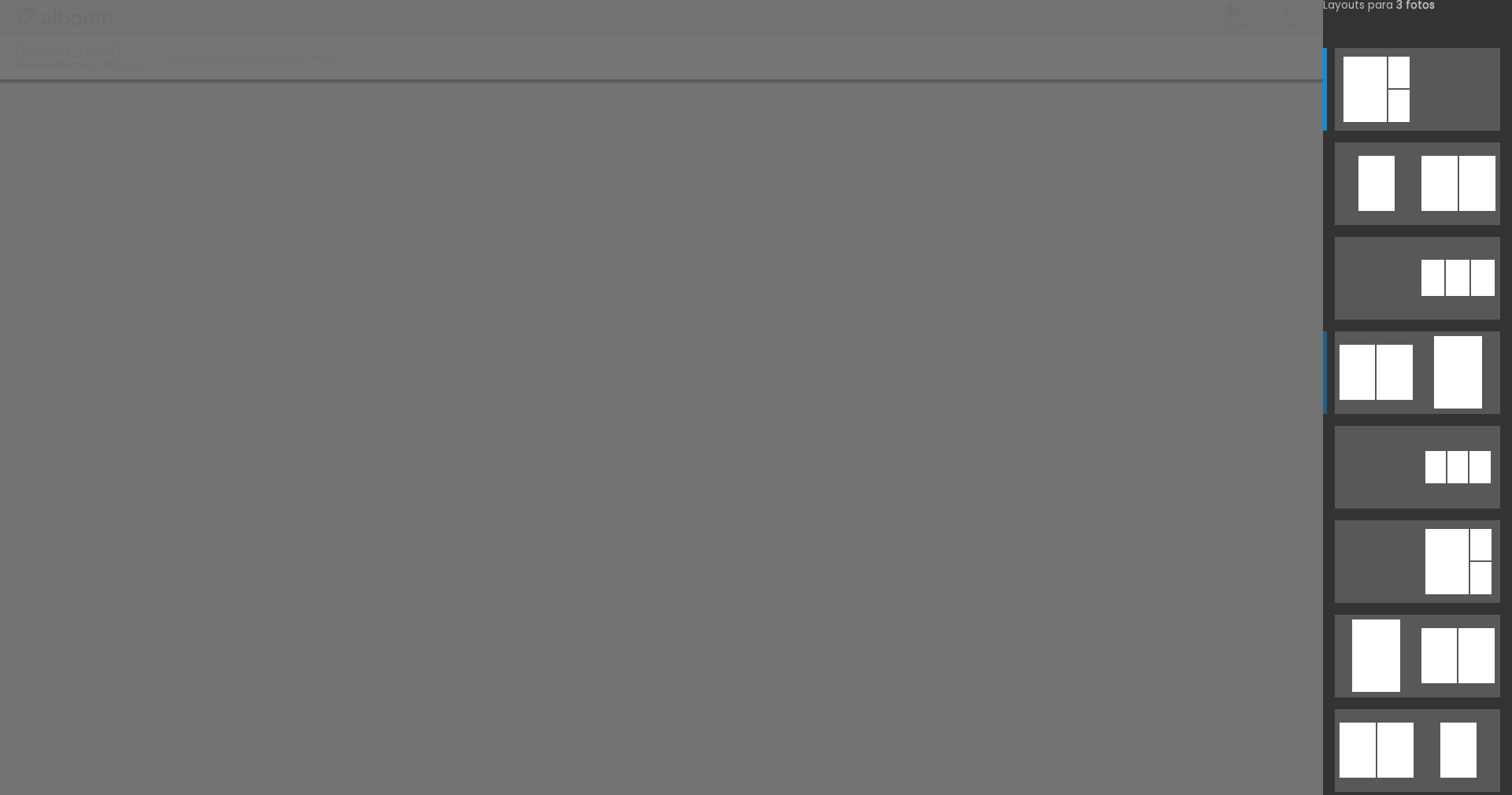 click at bounding box center [1418, 183] 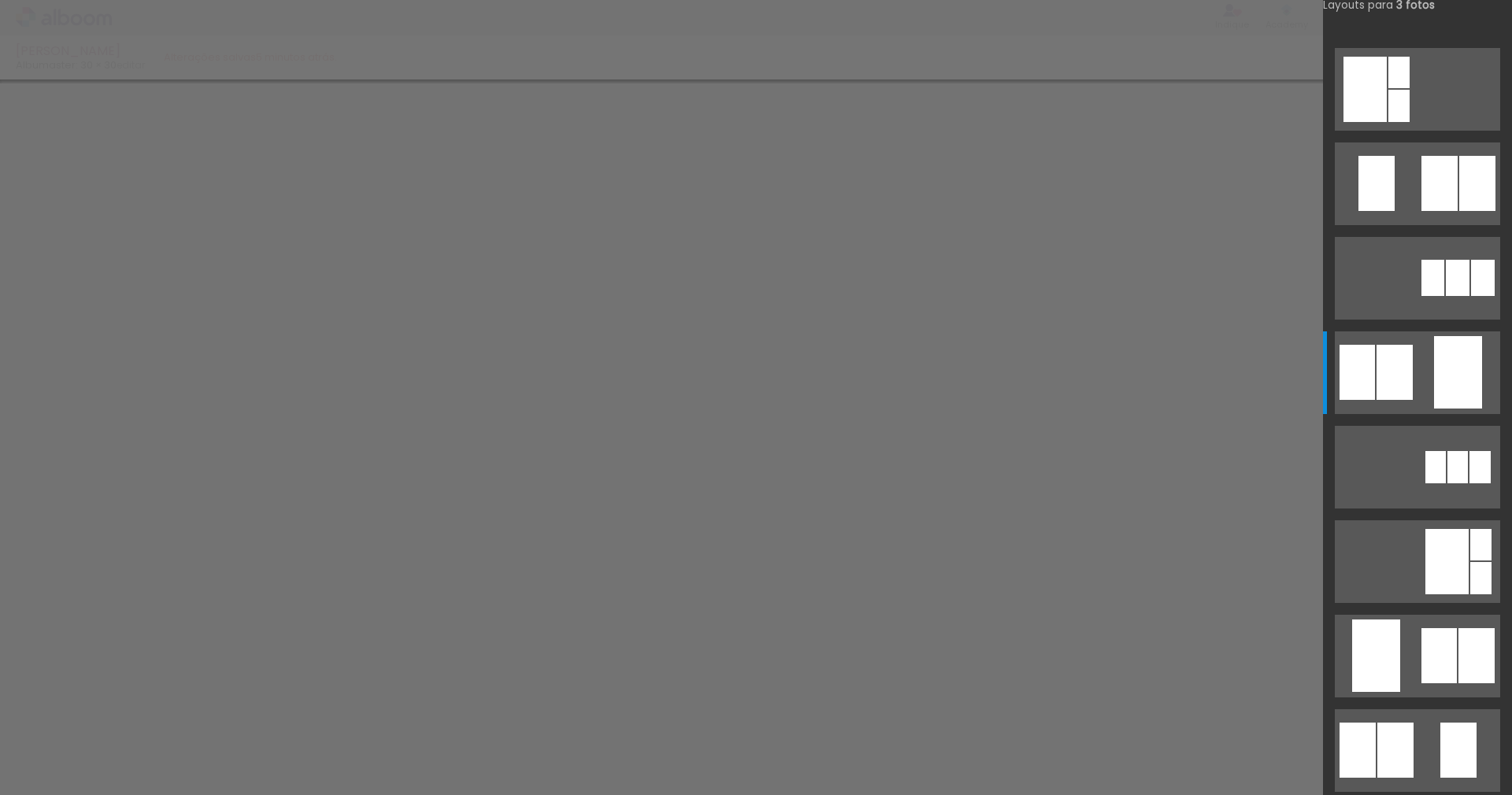 scroll, scrollTop: 1, scrollLeft: 0, axis: vertical 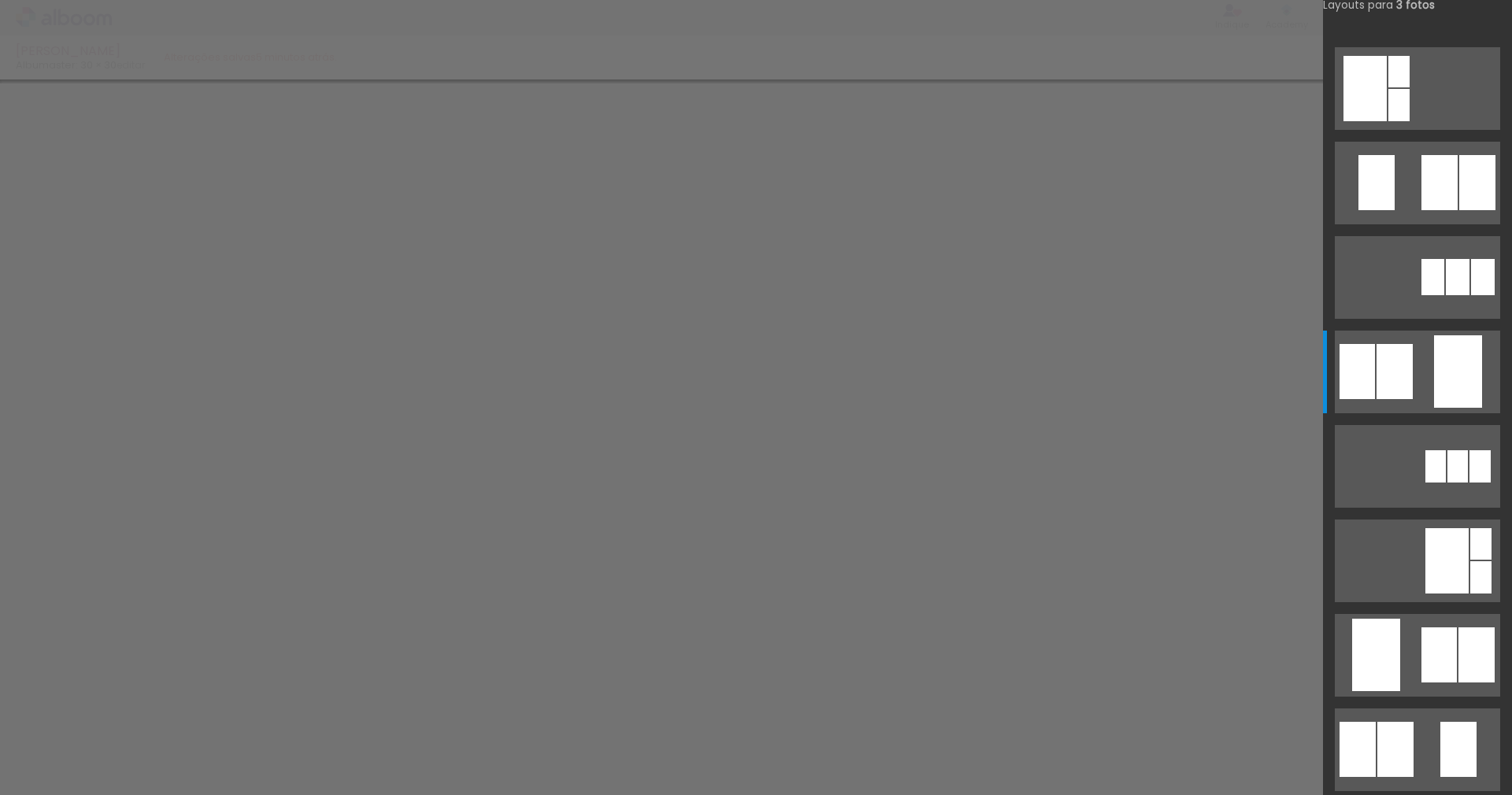 drag, startPoint x: 409, startPoint y: 475, endPoint x: 977, endPoint y: 466, distance: 568.0713 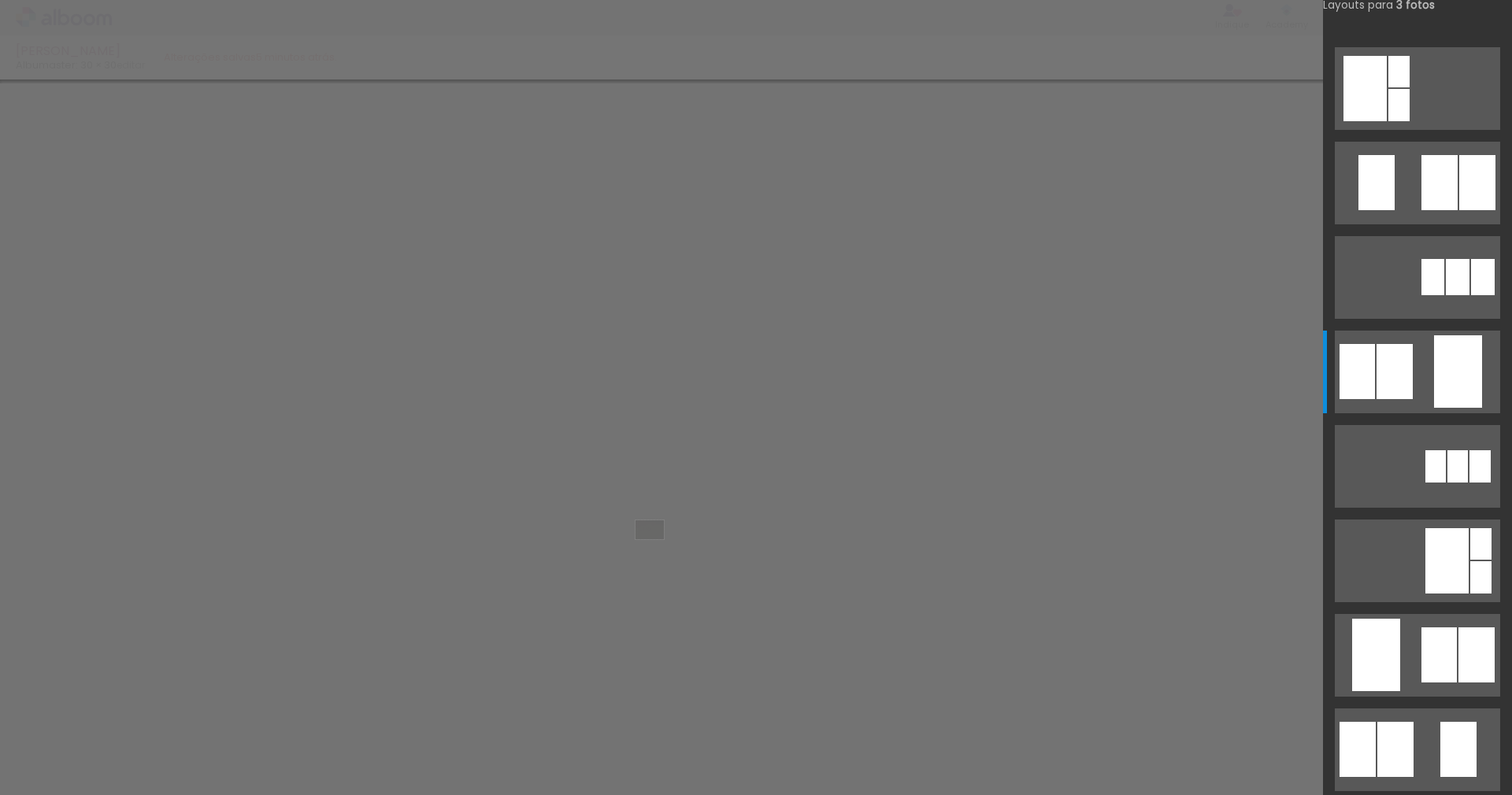 drag, startPoint x: 147, startPoint y: 746, endPoint x: 662, endPoint y: 553, distance: 549.9764 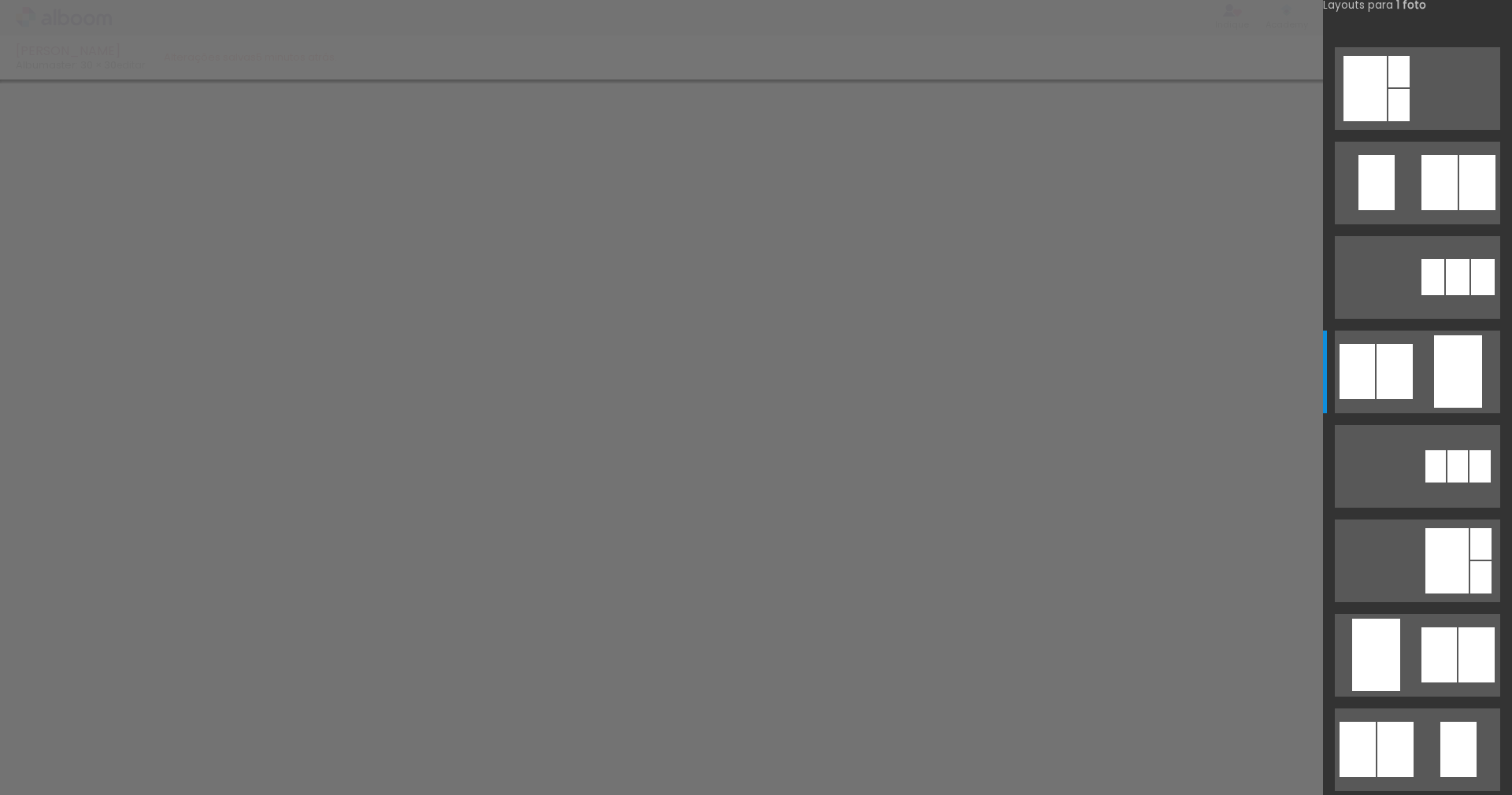 scroll, scrollTop: 2834, scrollLeft: 0, axis: vertical 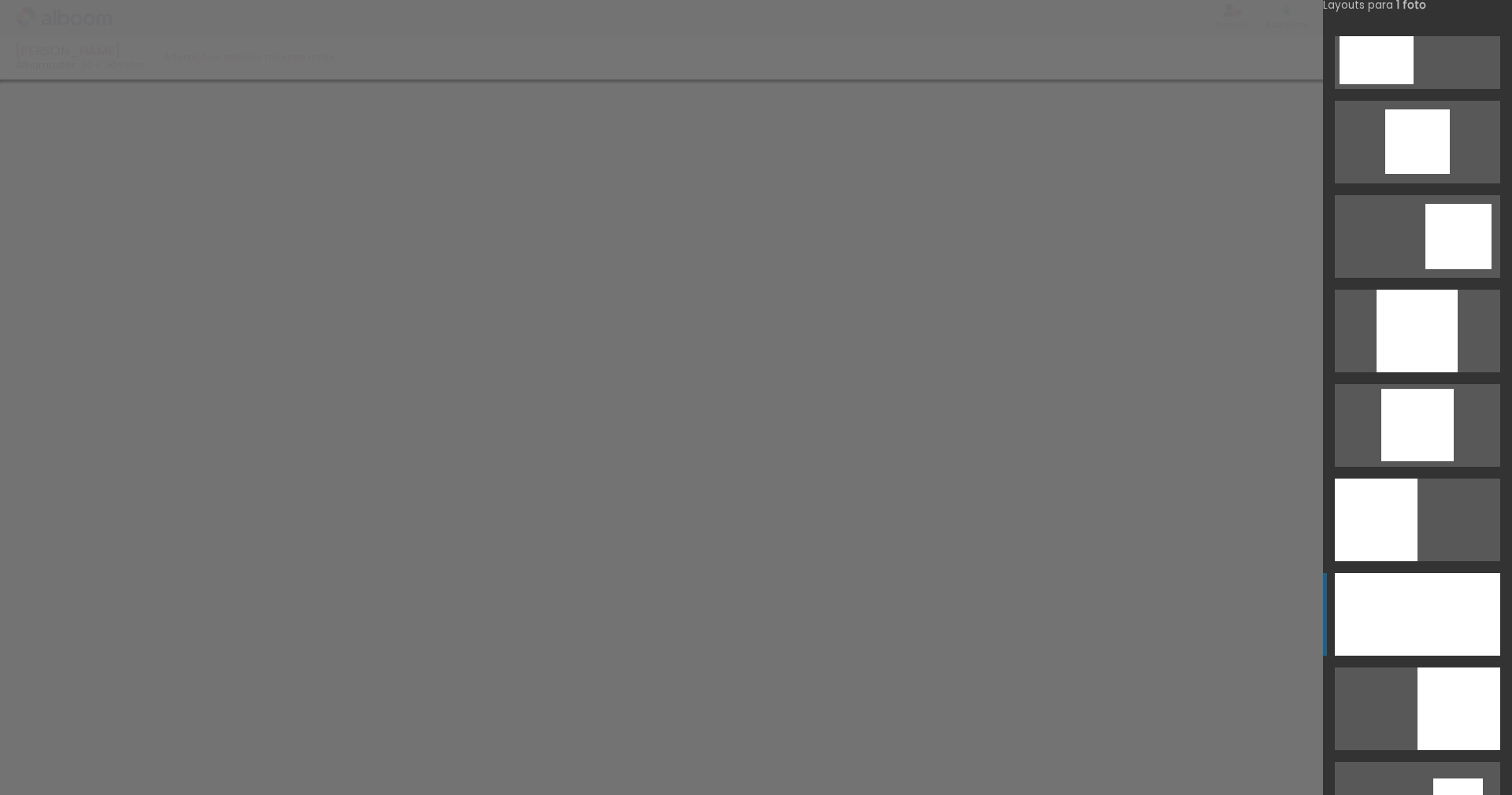 click at bounding box center (1418, 614) 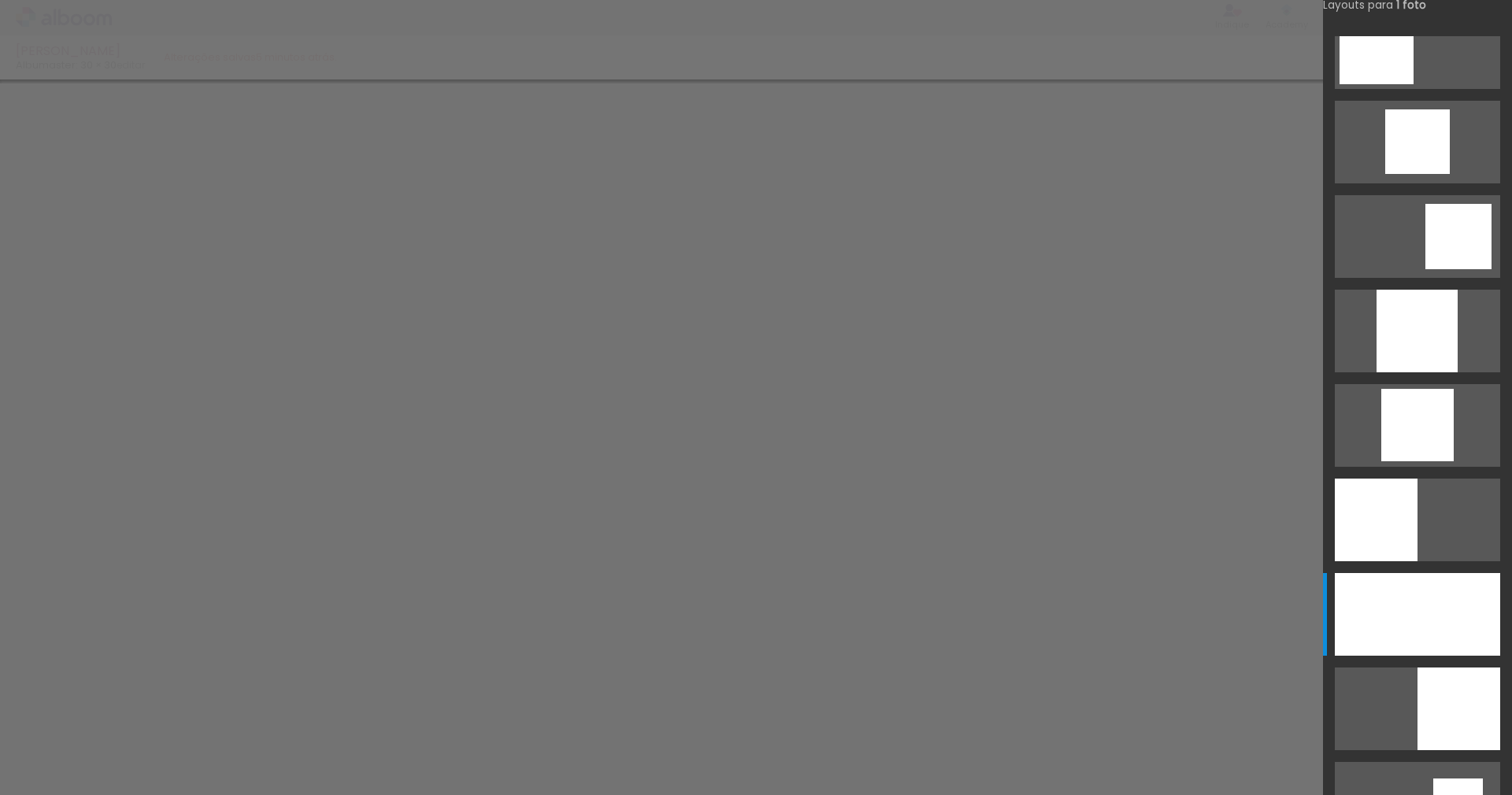 drag, startPoint x: 706, startPoint y: 486, endPoint x: 620, endPoint y: 460, distance: 89.84431 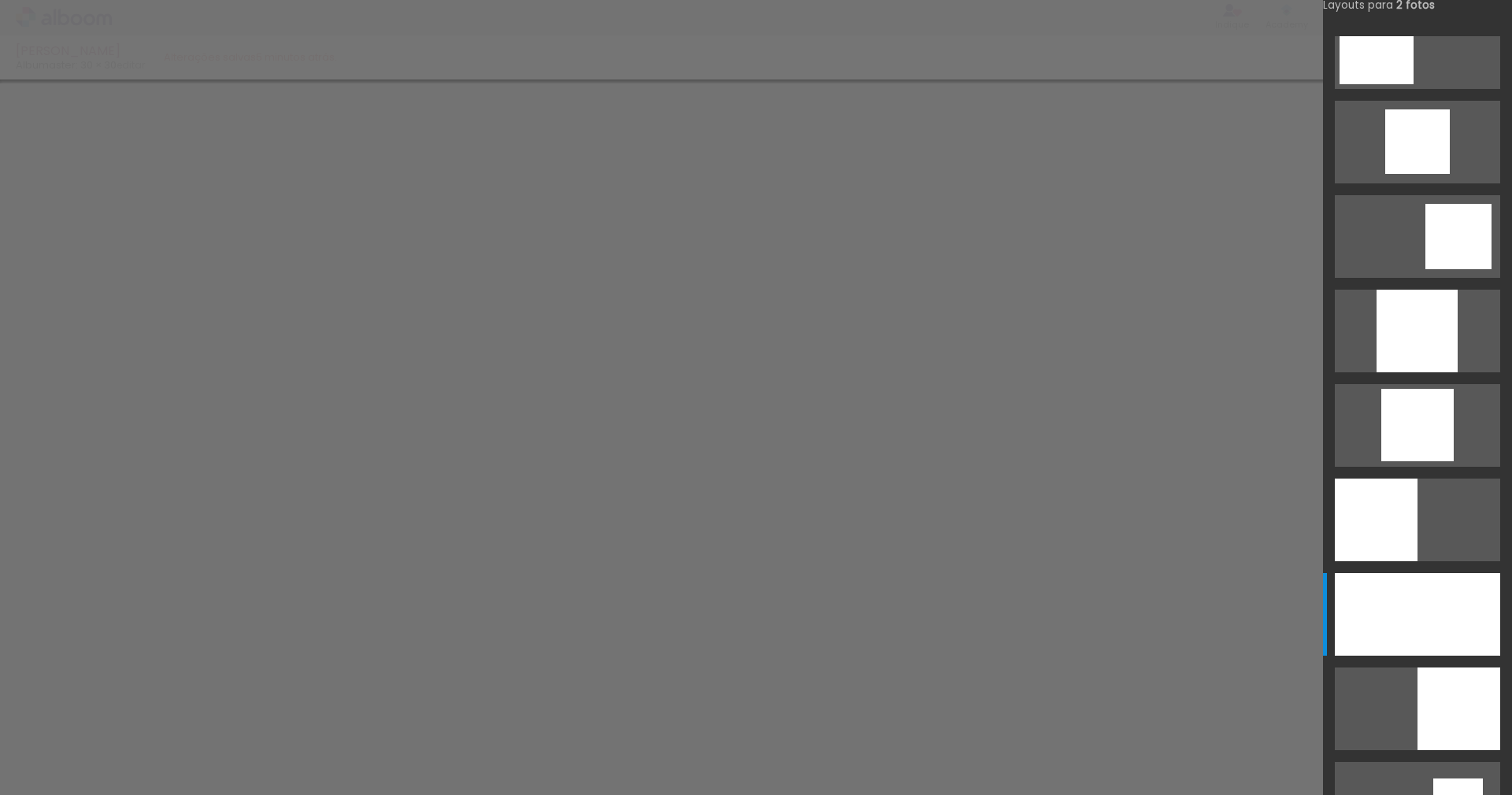 scroll, scrollTop: 1034, scrollLeft: 0, axis: vertical 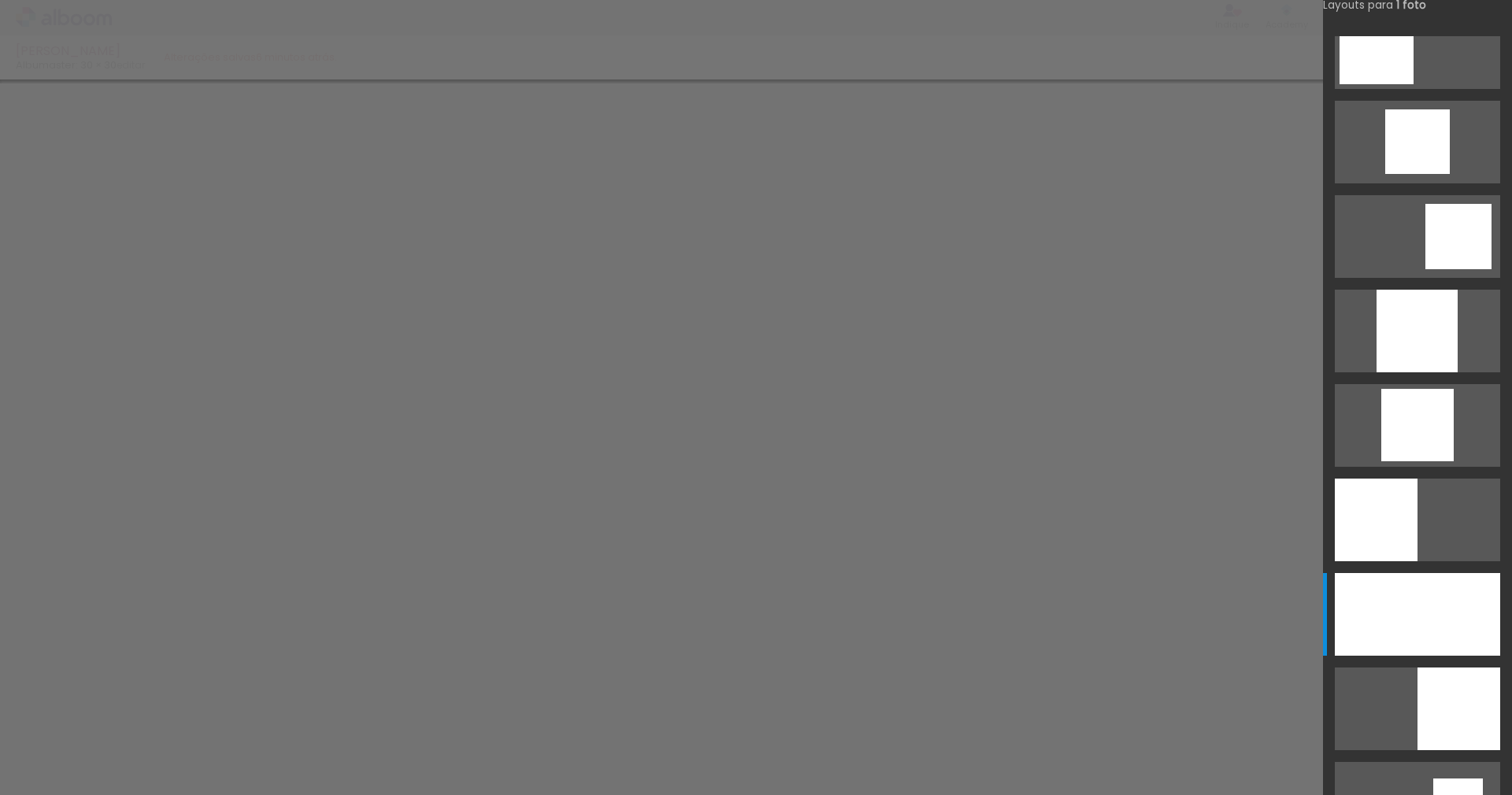 click at bounding box center (0, 0) 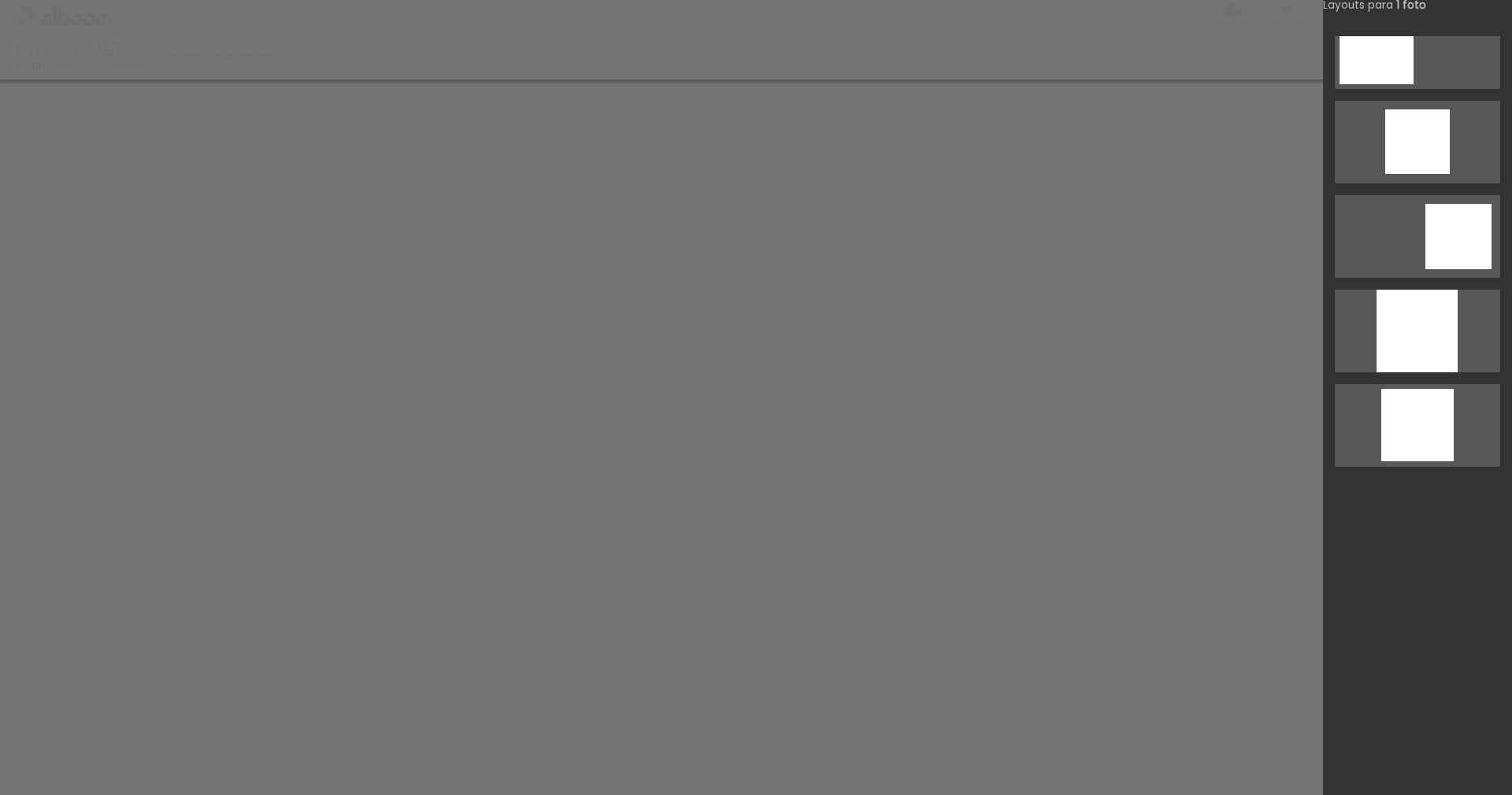scroll, scrollTop: 0, scrollLeft: 0, axis: both 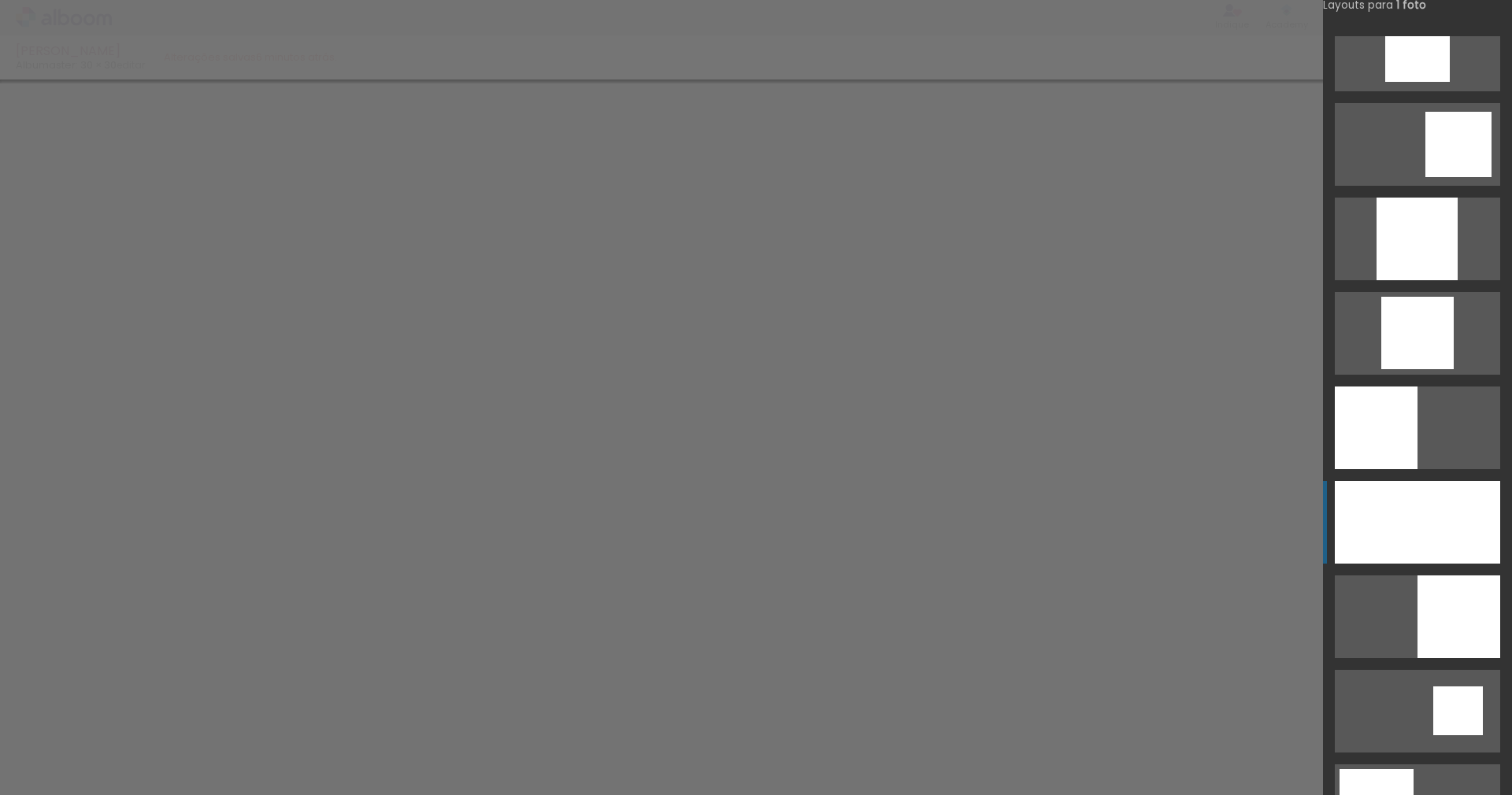 click at bounding box center [1417, 238] 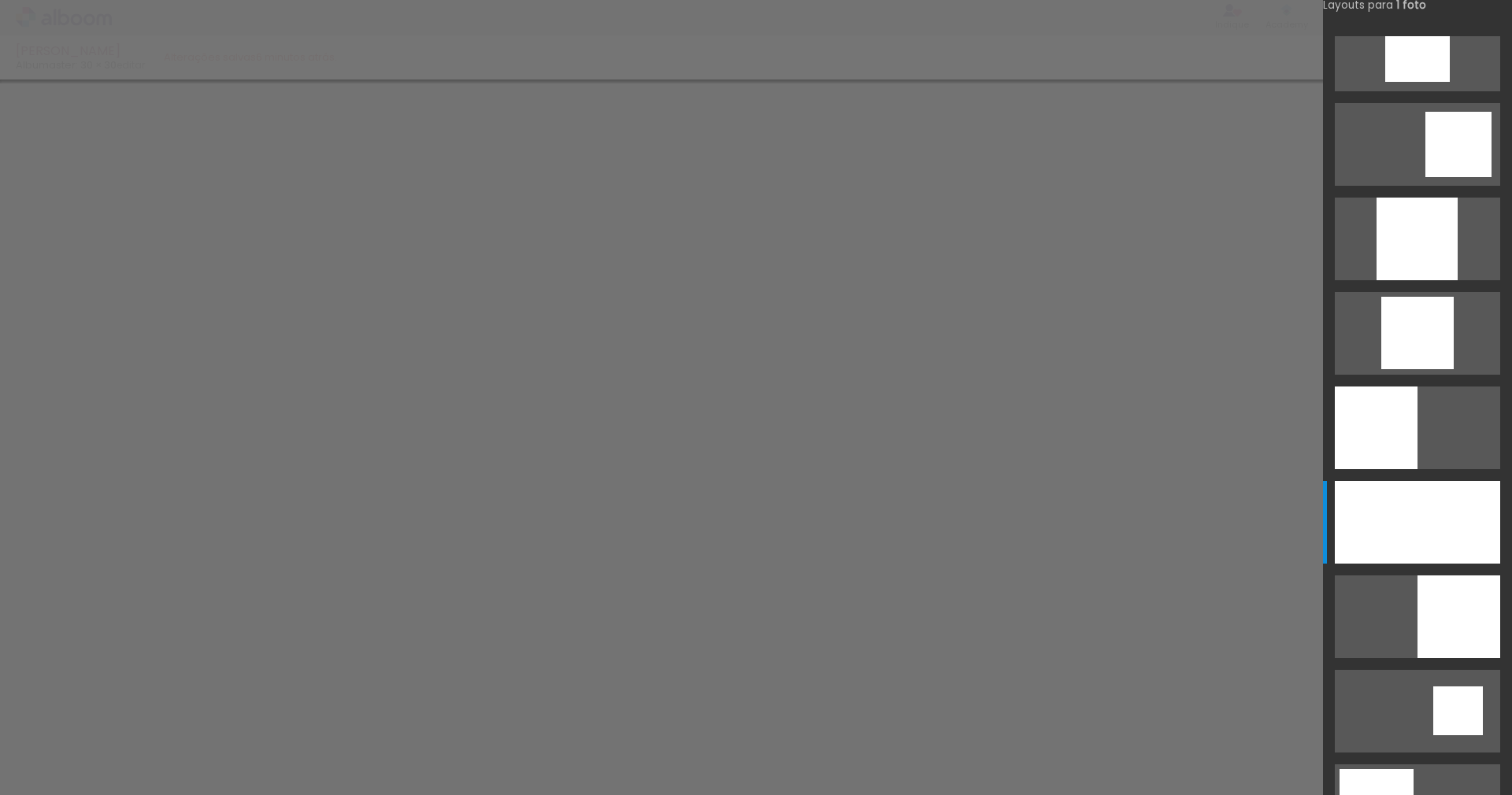 drag, startPoint x: 820, startPoint y: 478, endPoint x: 812, endPoint y: 431, distance: 47.67599 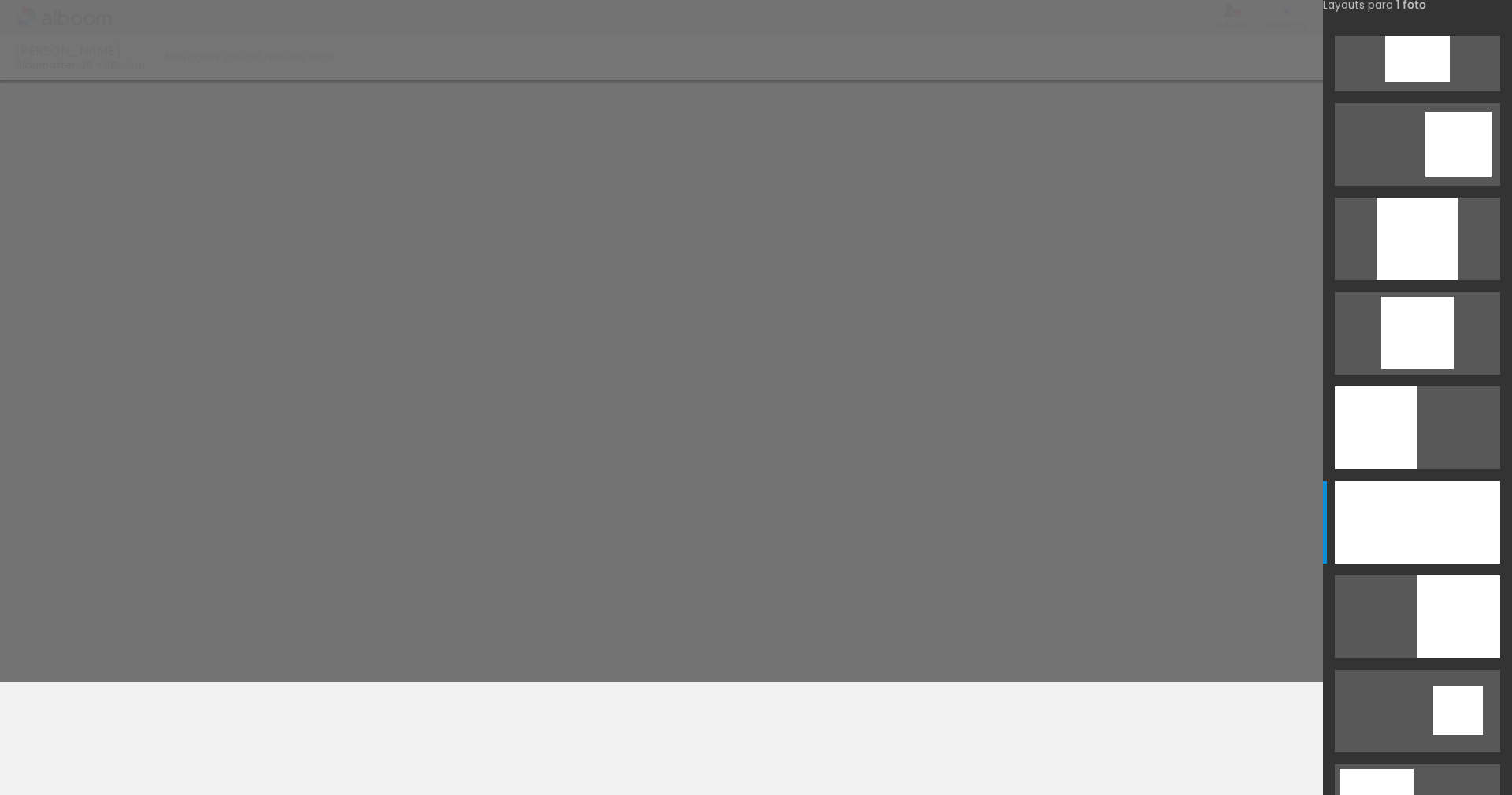 scroll, scrollTop: 3417, scrollLeft: 0, axis: vertical 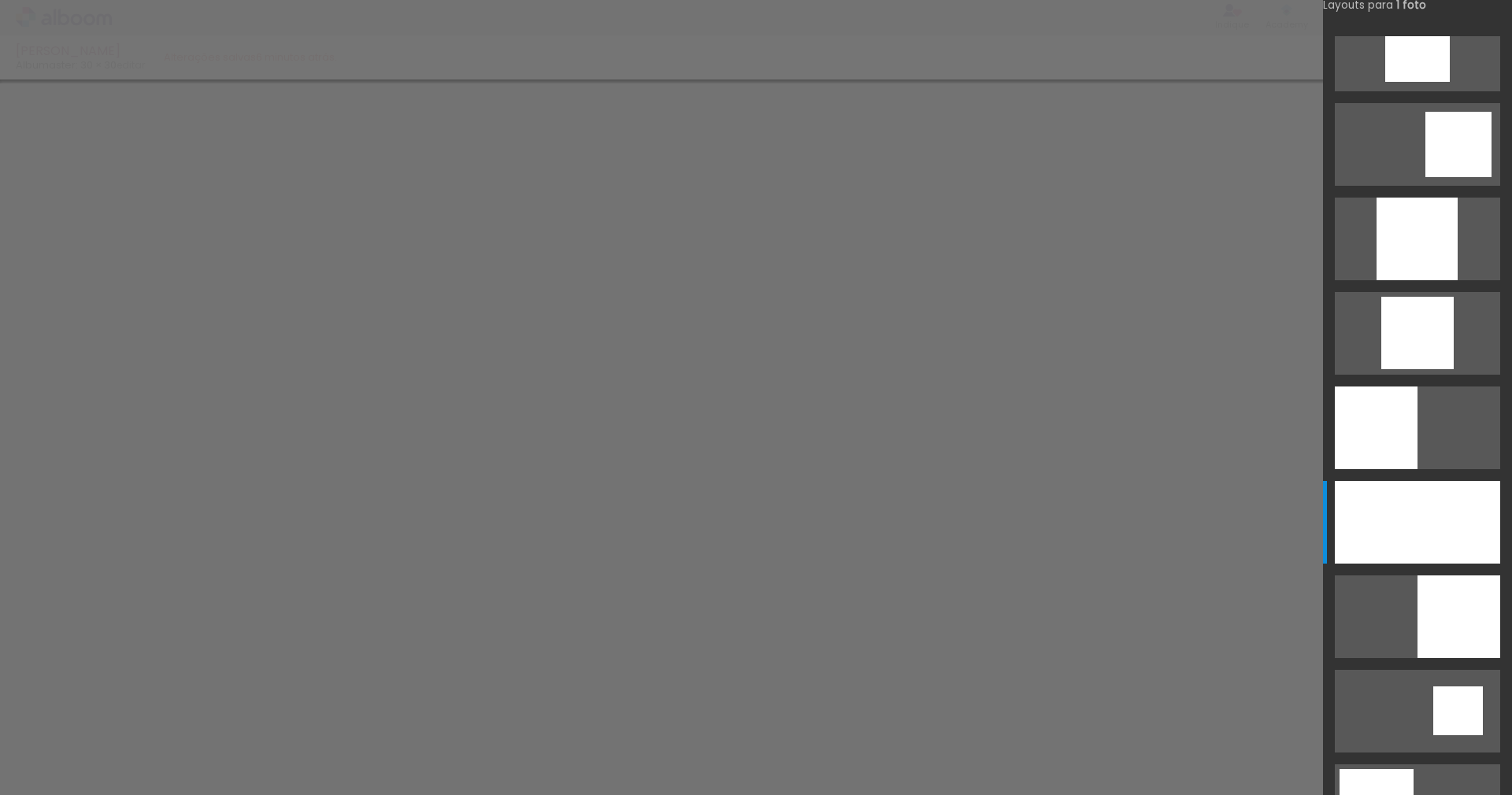 click at bounding box center [0, 0] 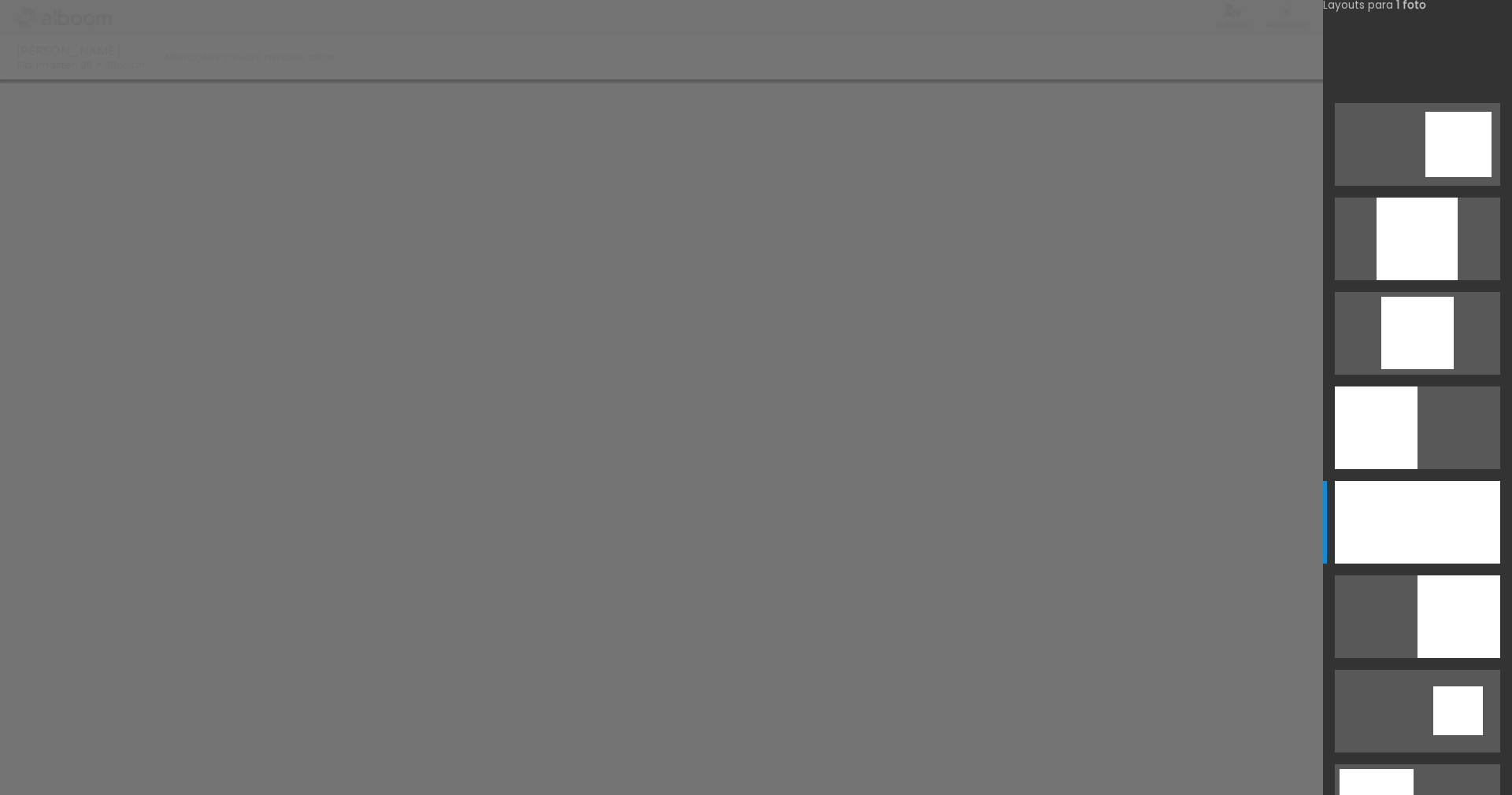 scroll, scrollTop: 2224, scrollLeft: 0, axis: vertical 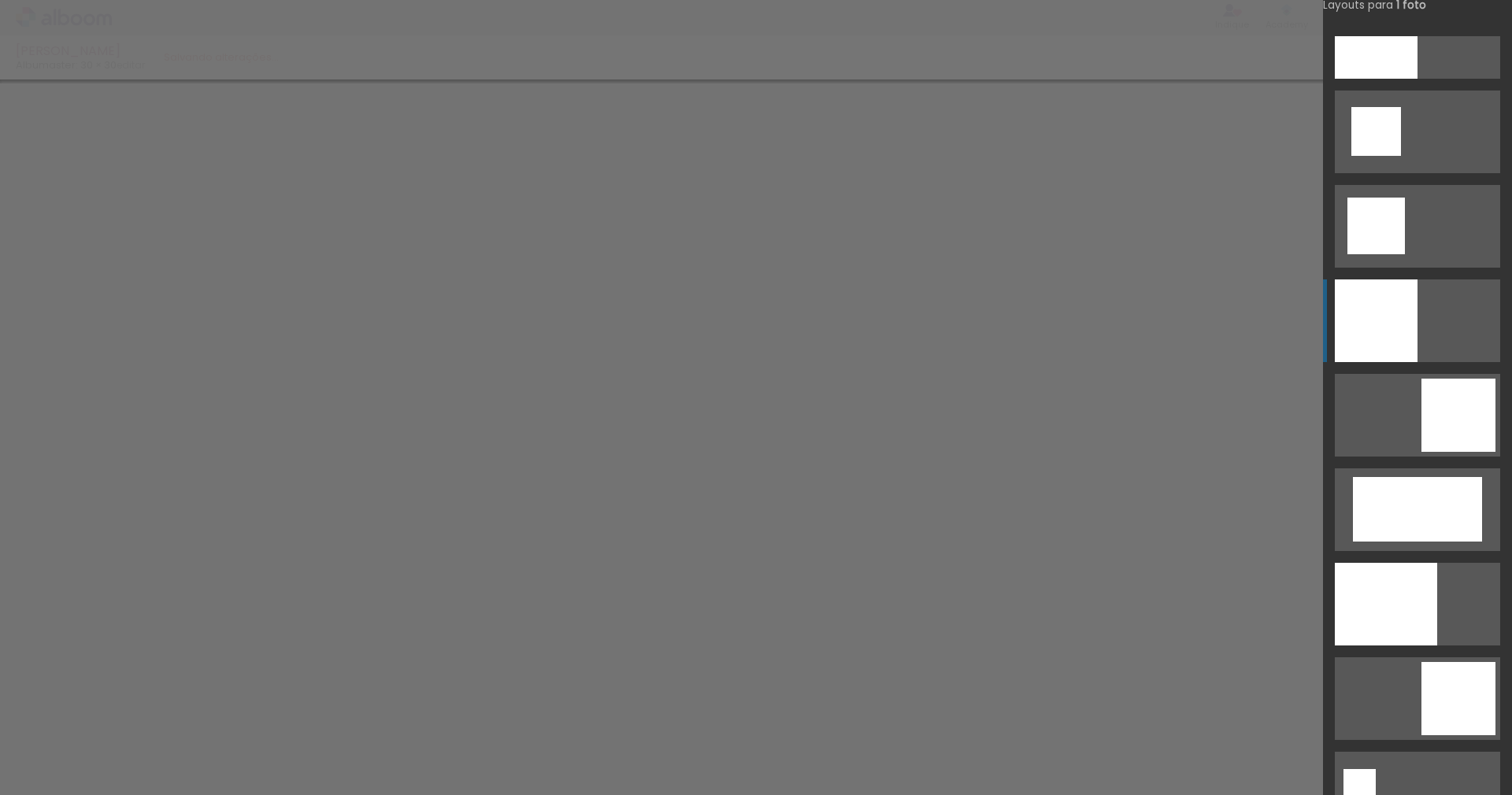 click at bounding box center [1368, -57] 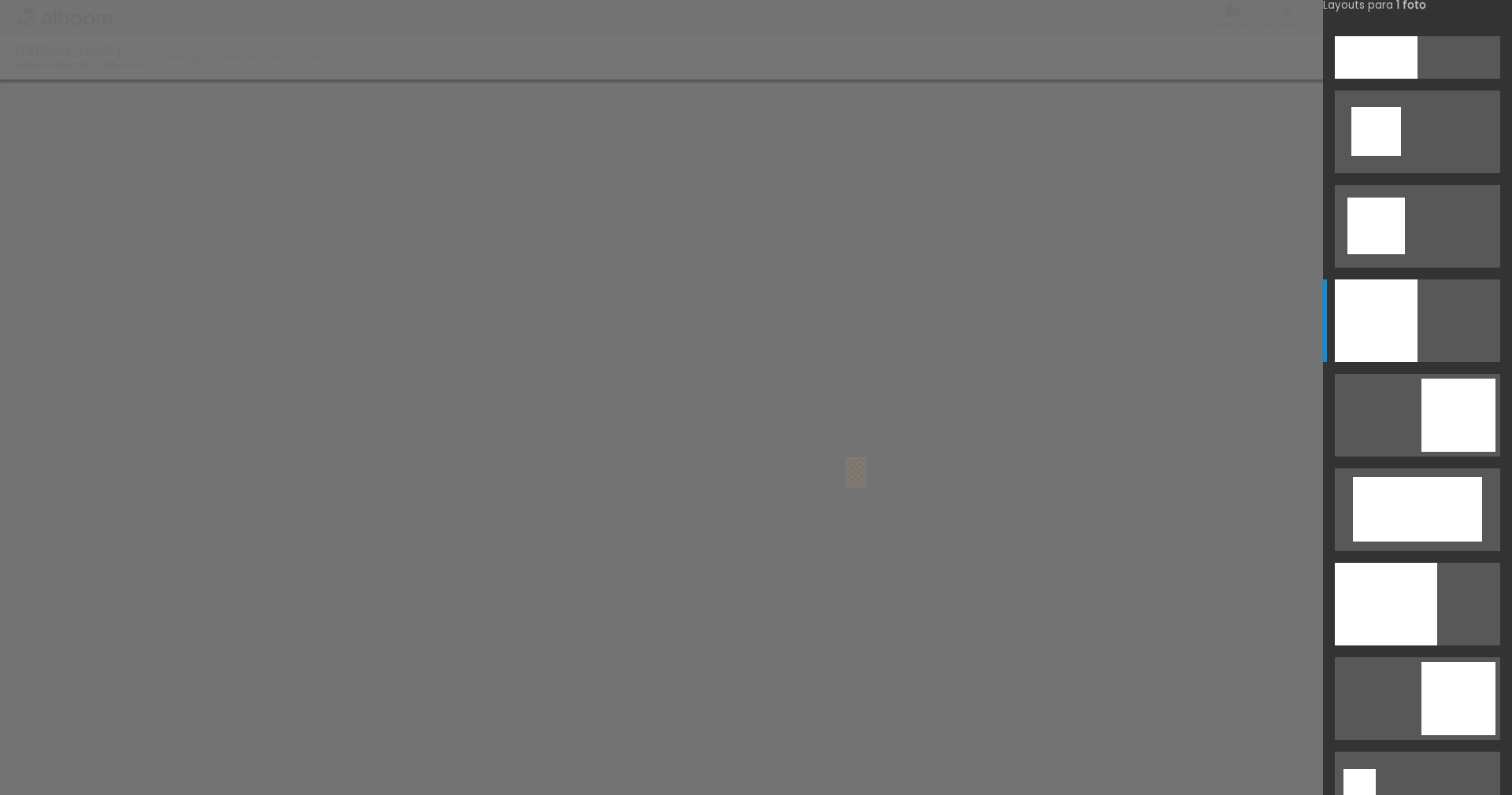 drag, startPoint x: 138, startPoint y: 750, endPoint x: 880, endPoint y: 486, distance: 787.57 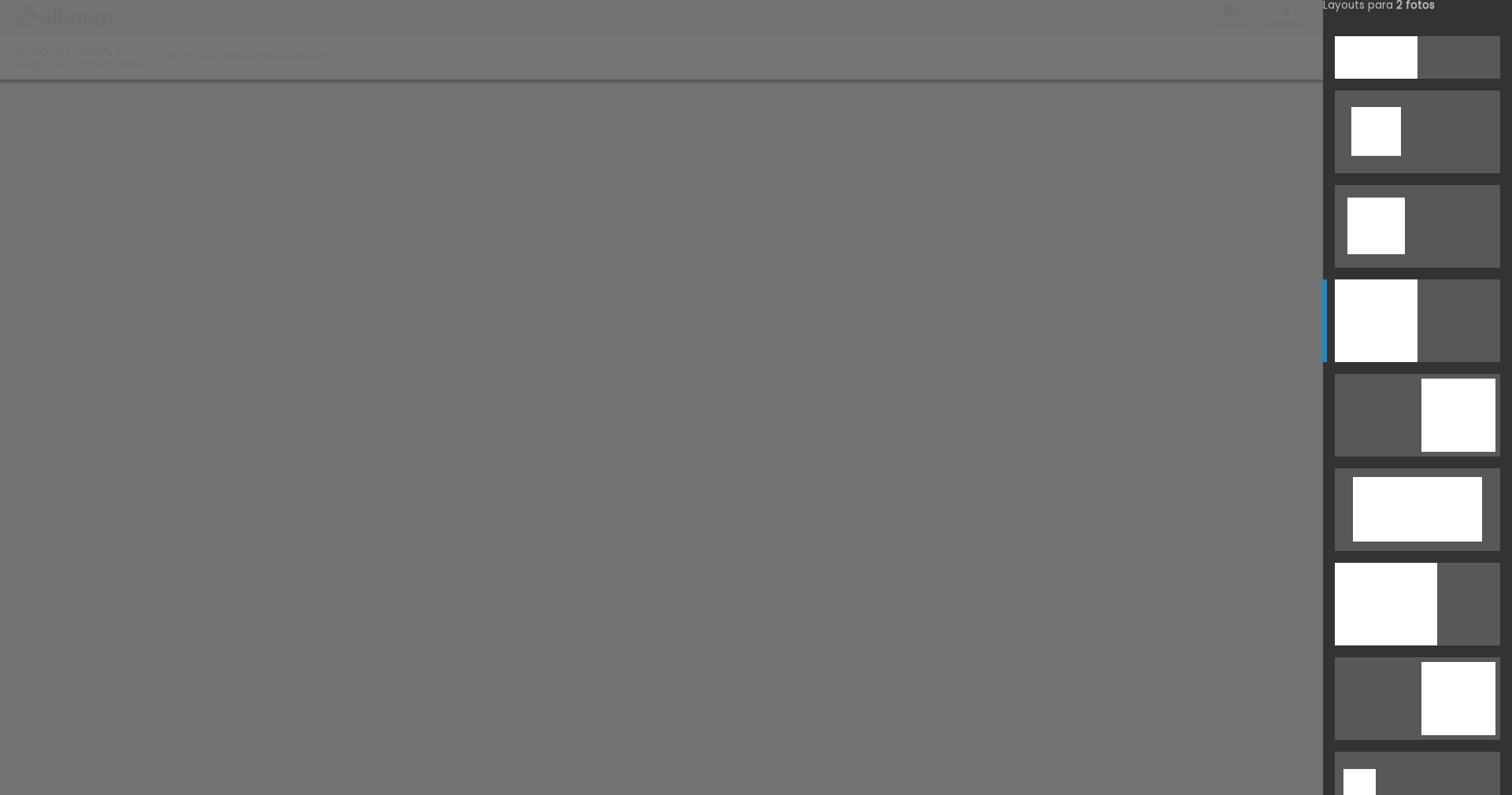 click at bounding box center (0, 0) 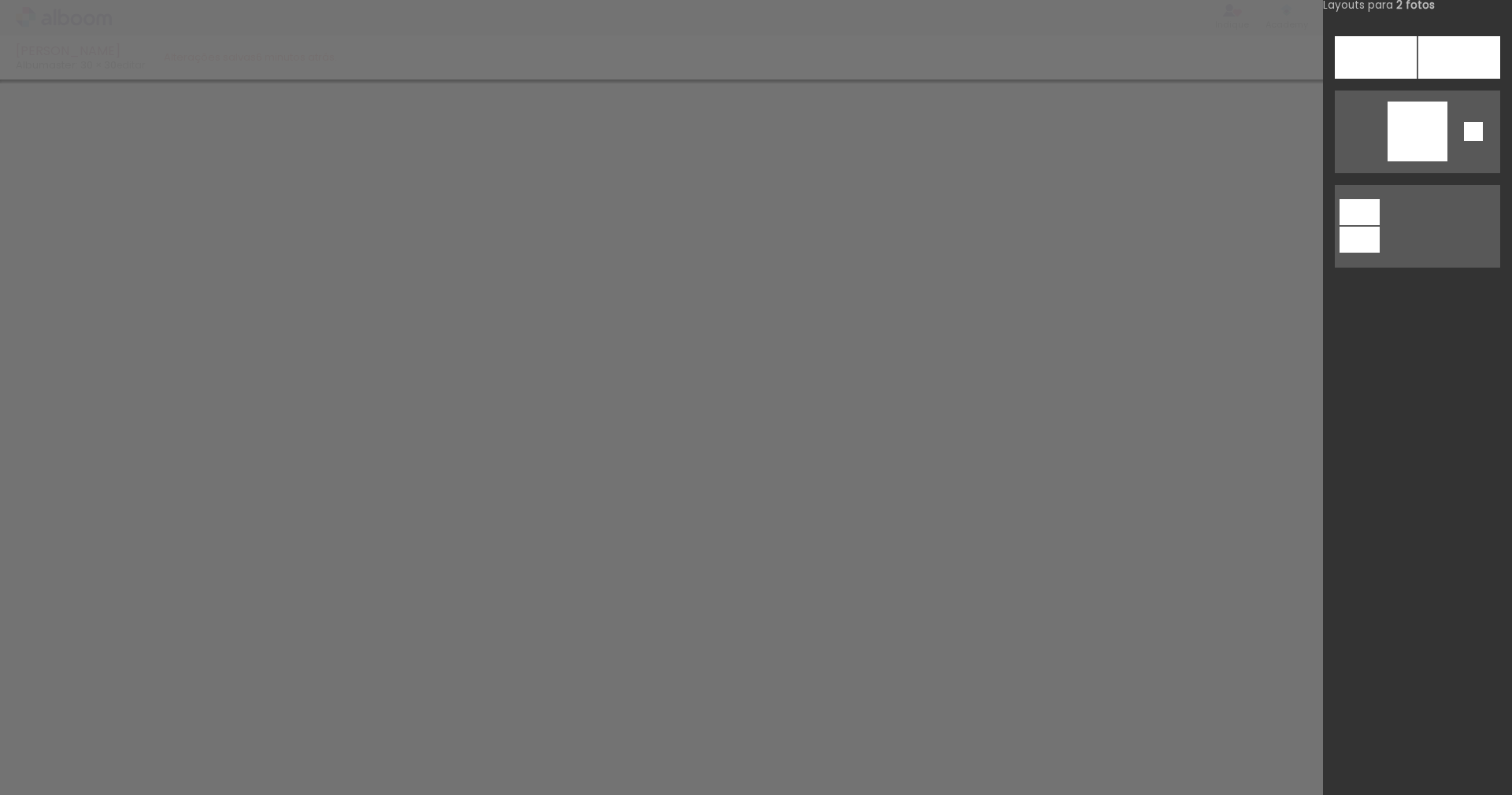 scroll, scrollTop: 0, scrollLeft: 0, axis: both 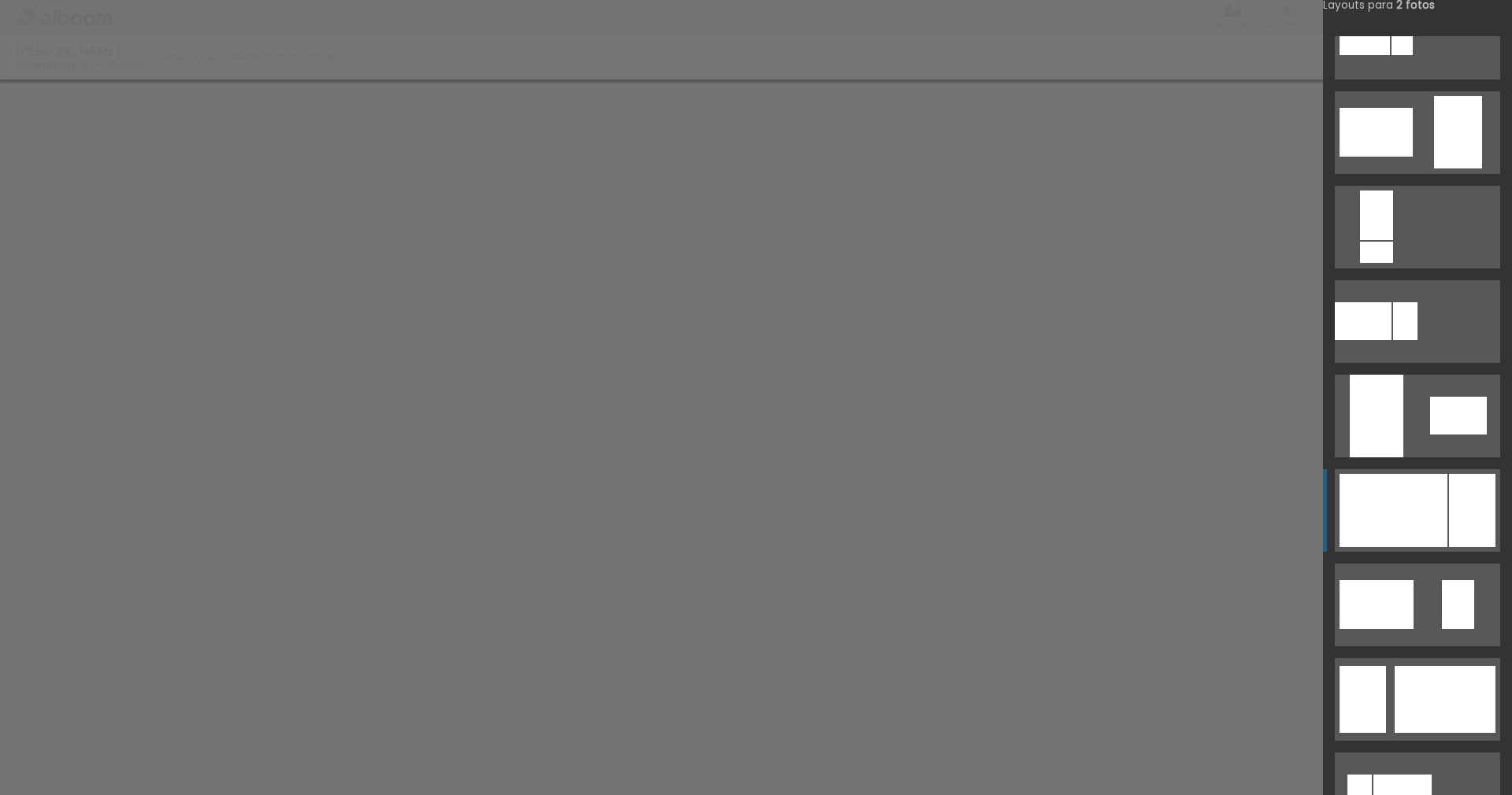 click at bounding box center (1393, 510) 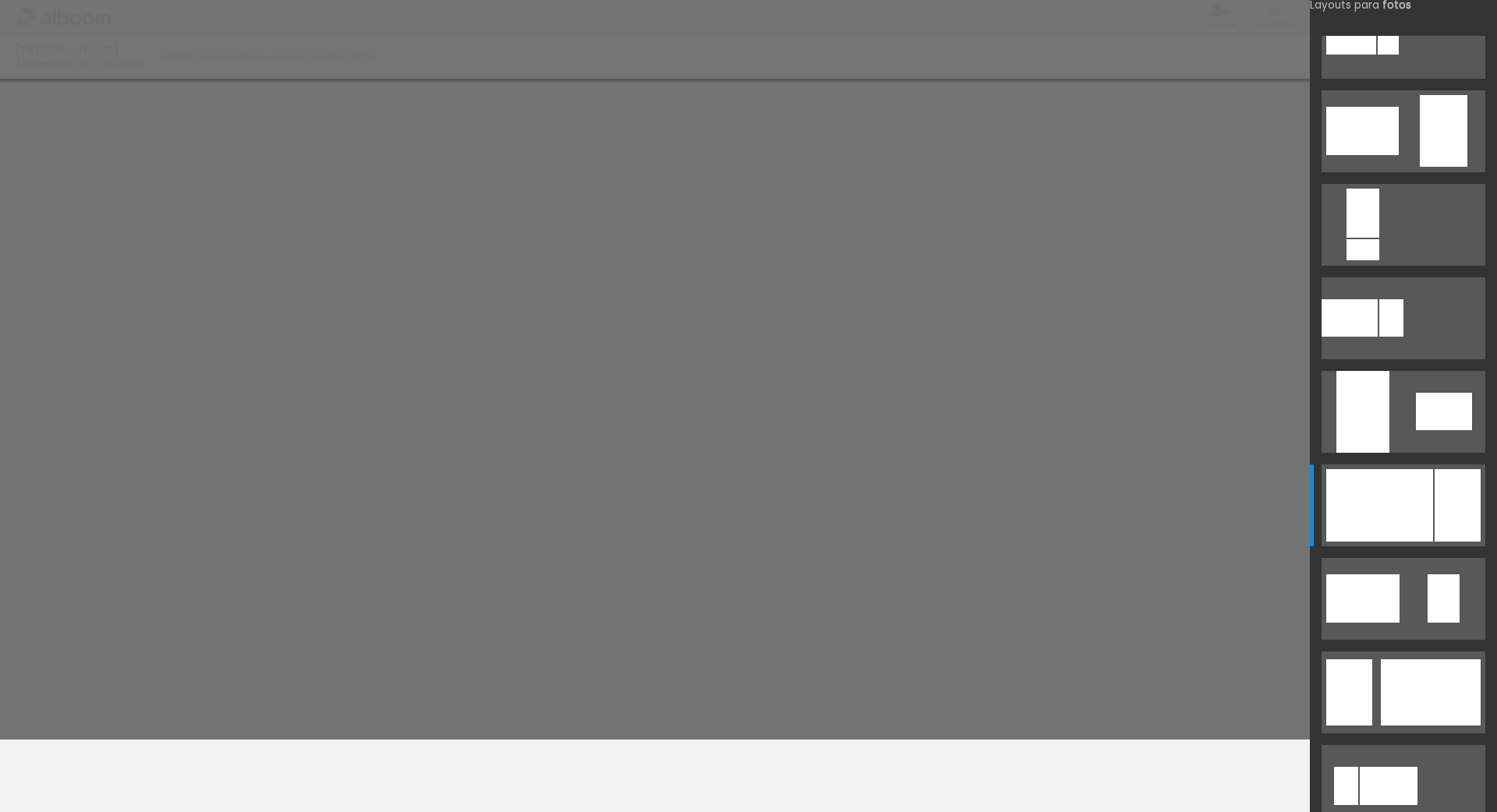 scroll, scrollTop: 3340, scrollLeft: 0, axis: vertical 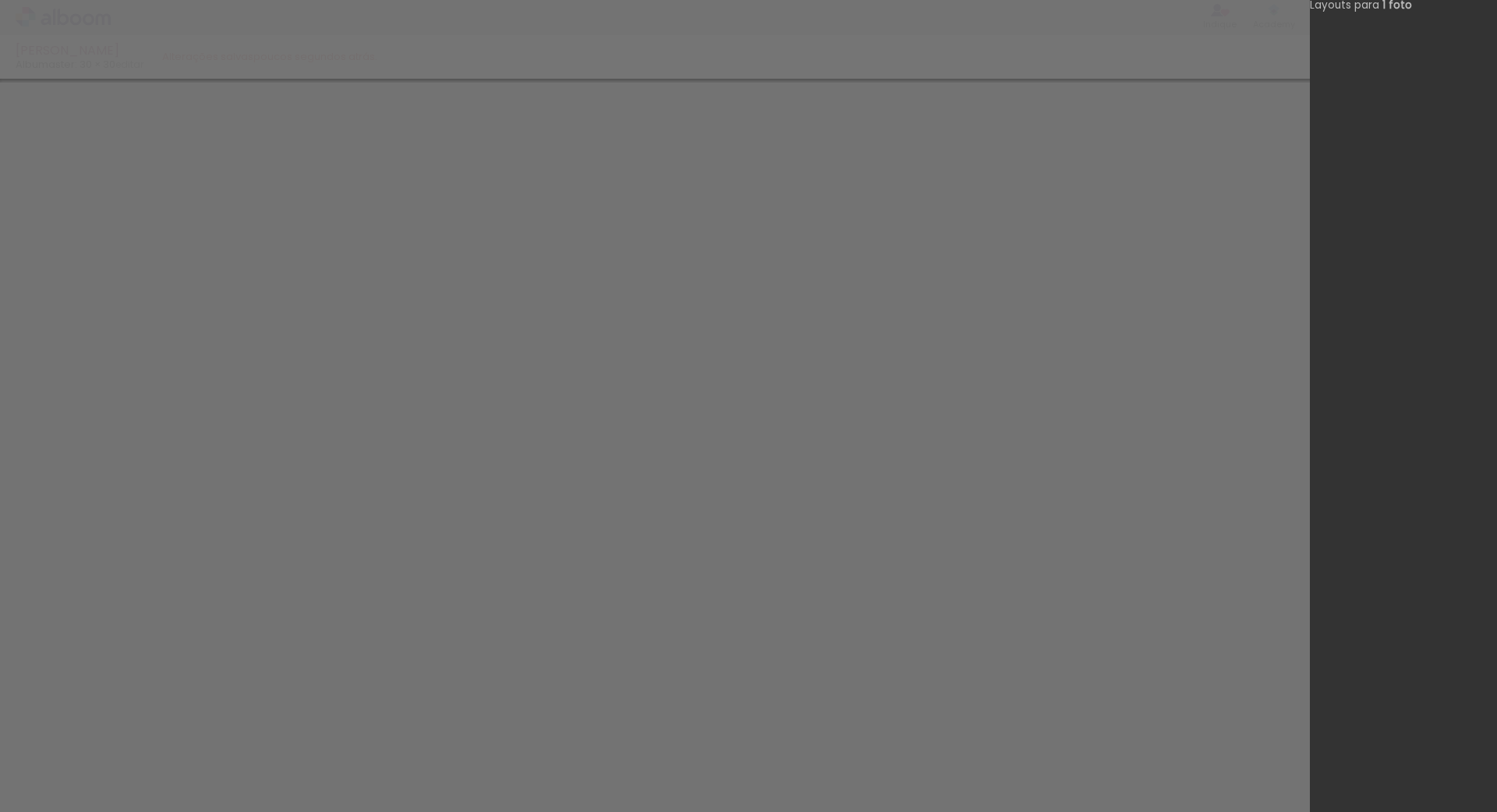 click 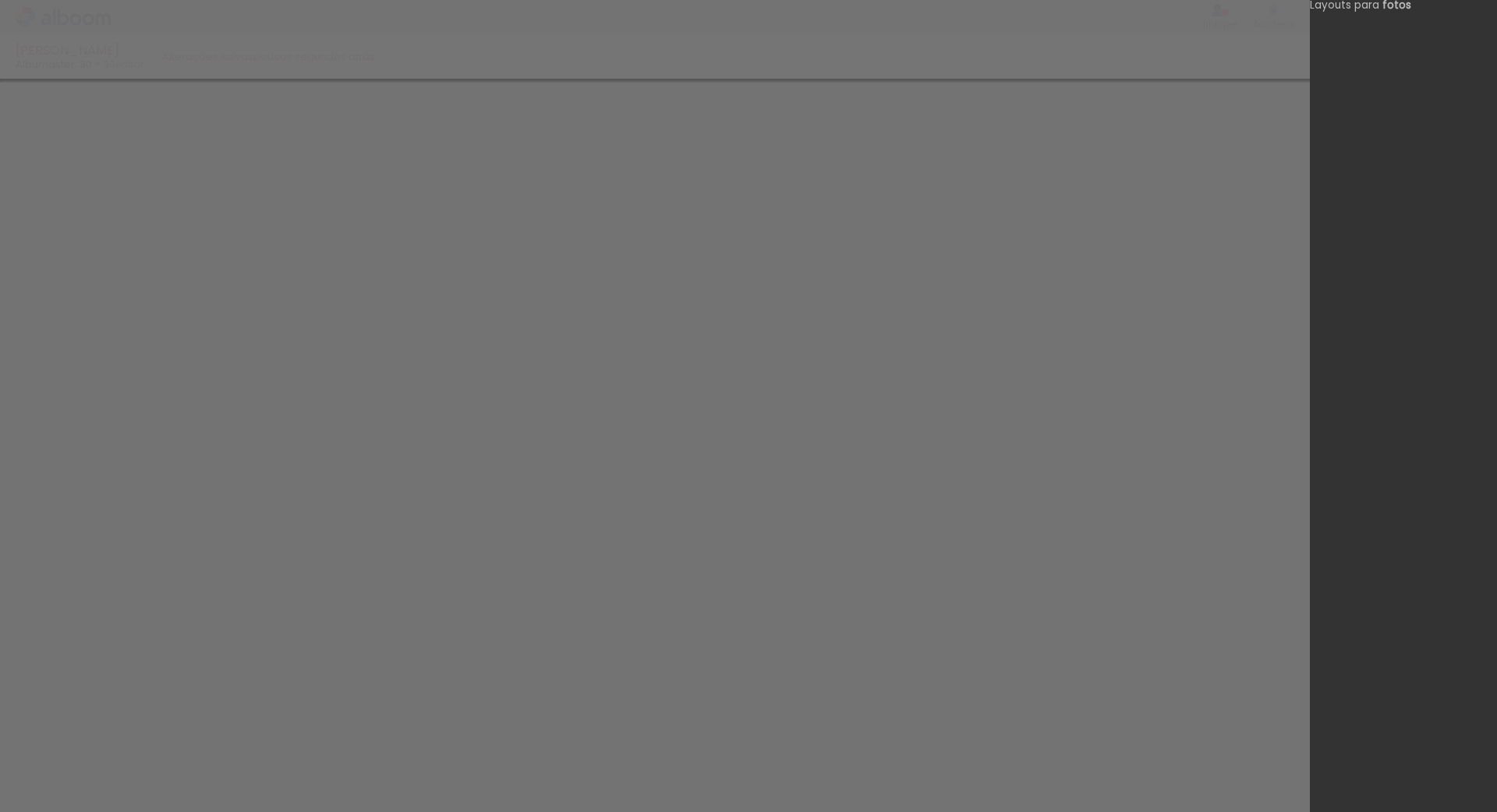 drag, startPoint x: 61, startPoint y: 757, endPoint x: 73, endPoint y: 761, distance: 12.649111 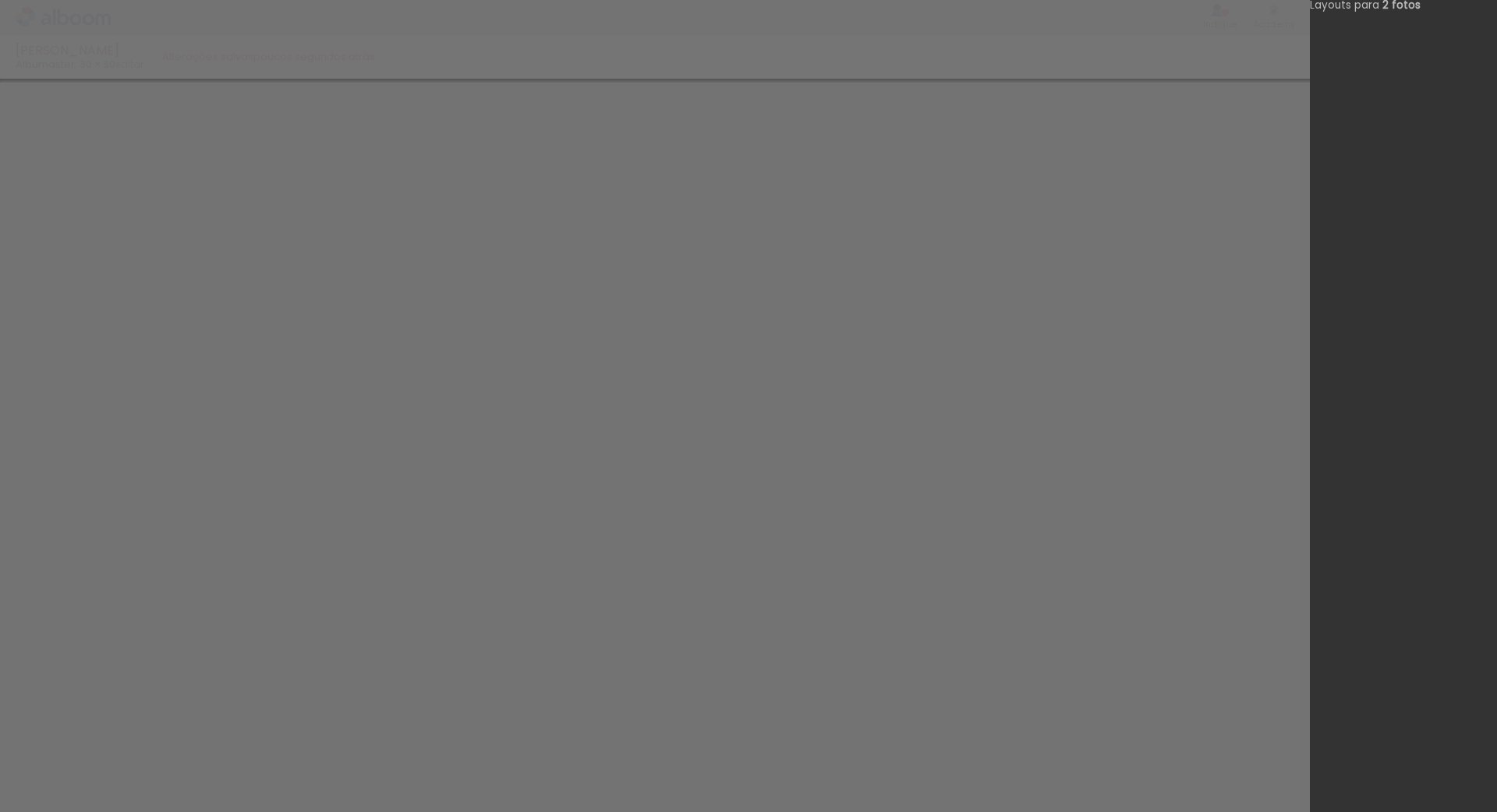 scroll, scrollTop: 3111, scrollLeft: 0, axis: vertical 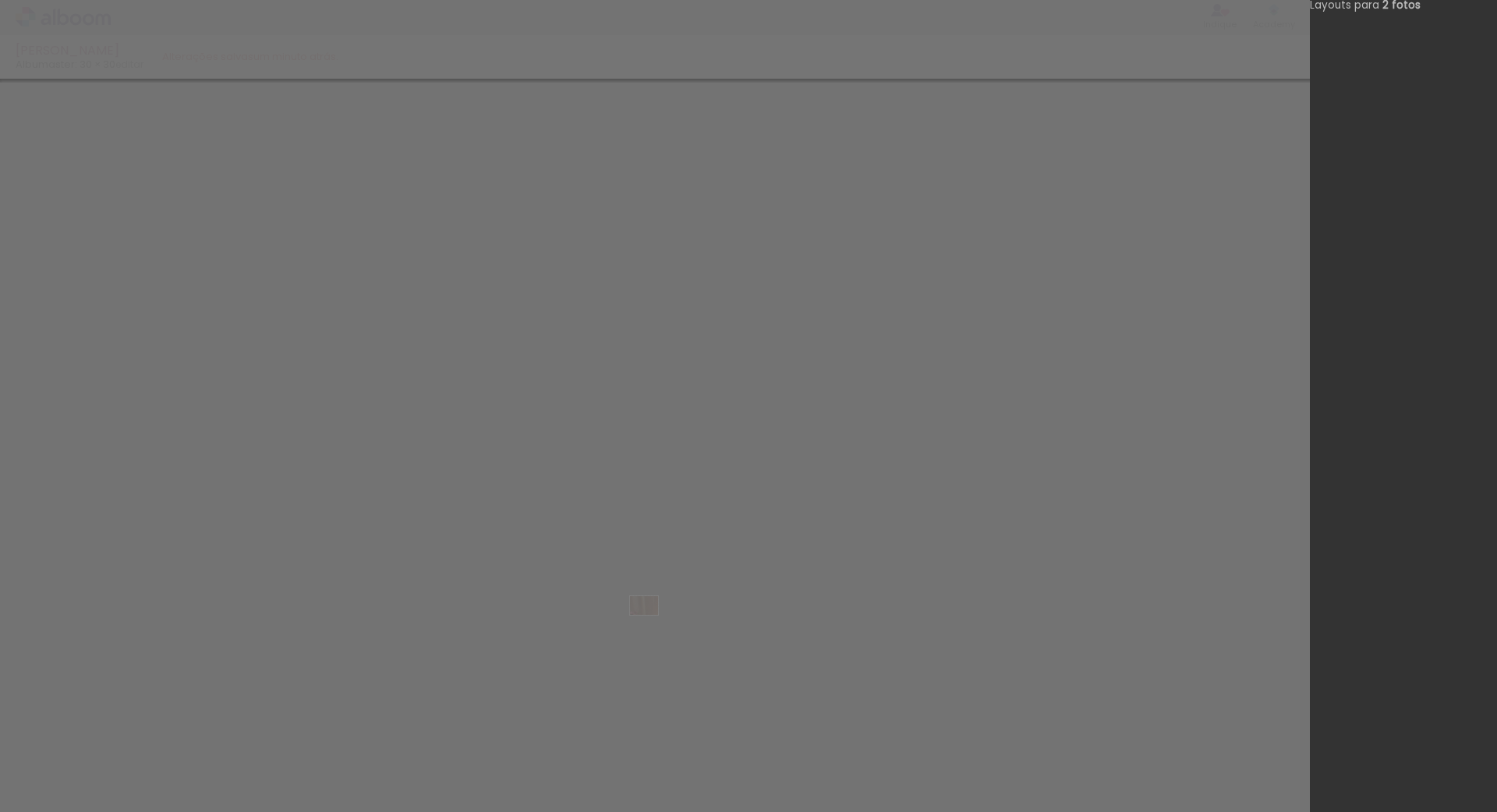 drag, startPoint x: 179, startPoint y: 768, endPoint x: 656, endPoint y: 629, distance: 496.84 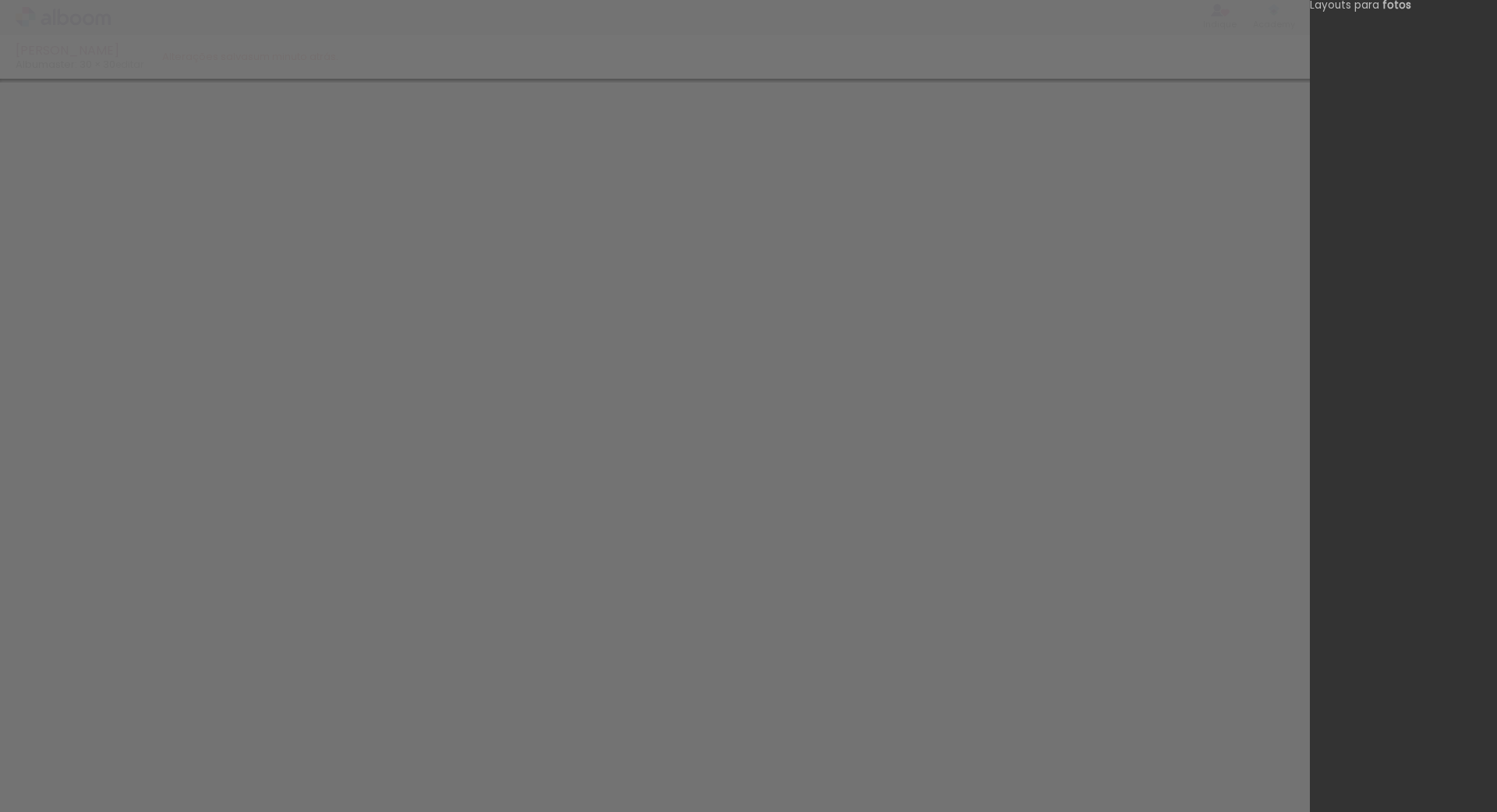 scroll, scrollTop: 3355, scrollLeft: 0, axis: vertical 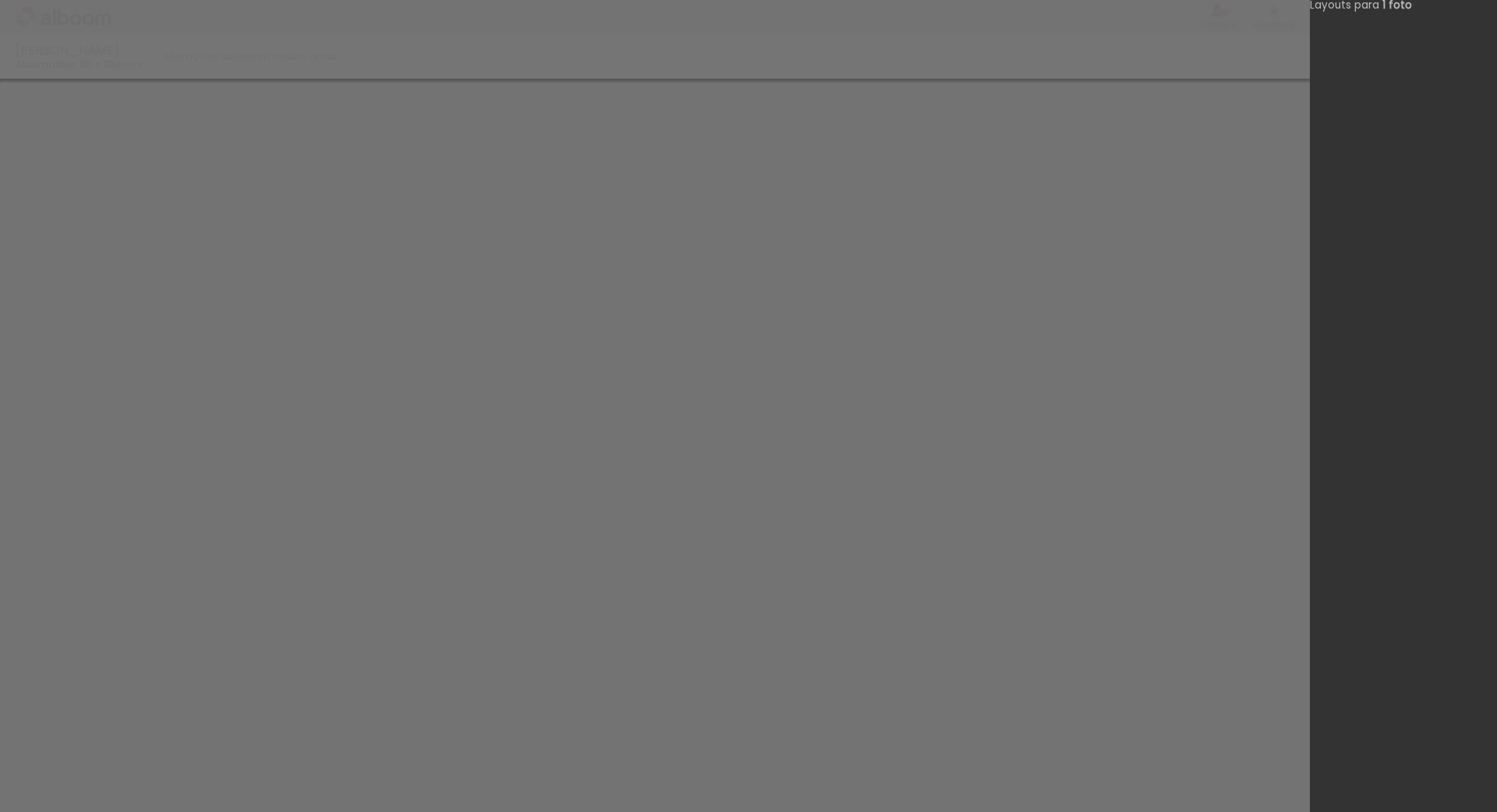click at bounding box center [0, 0] 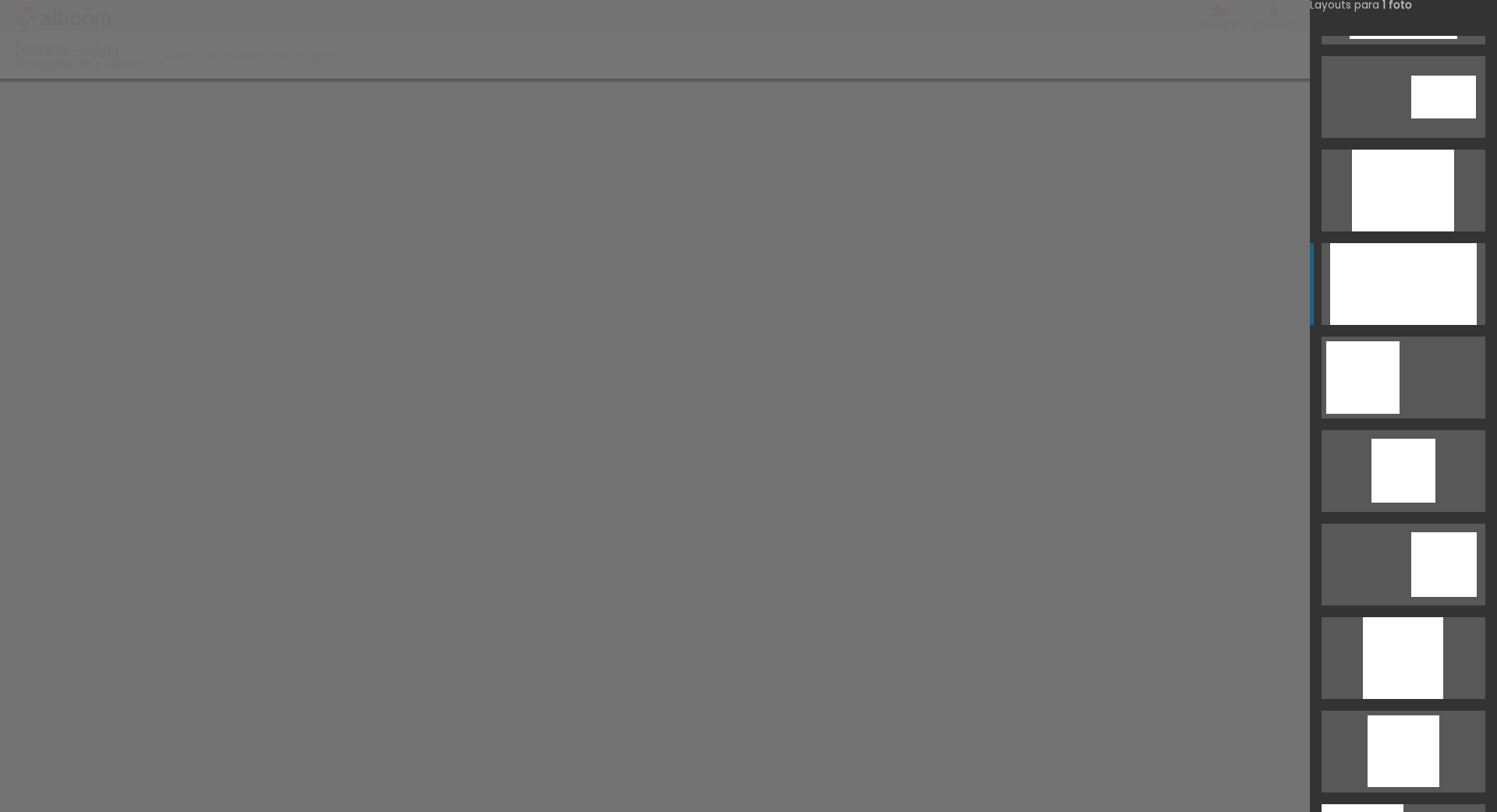 scroll, scrollTop: 813, scrollLeft: 0, axis: vertical 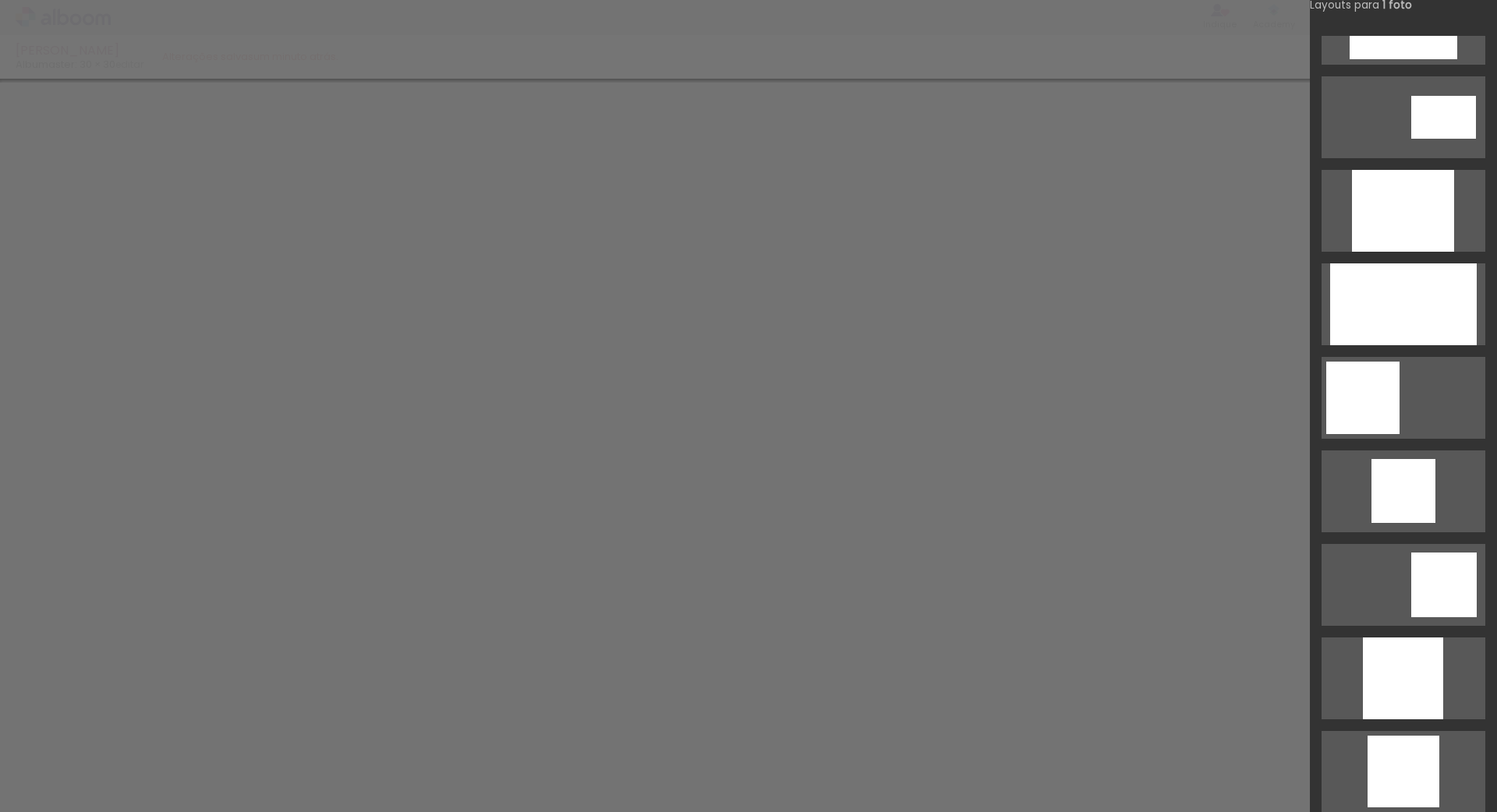 click at bounding box center (661, 427) 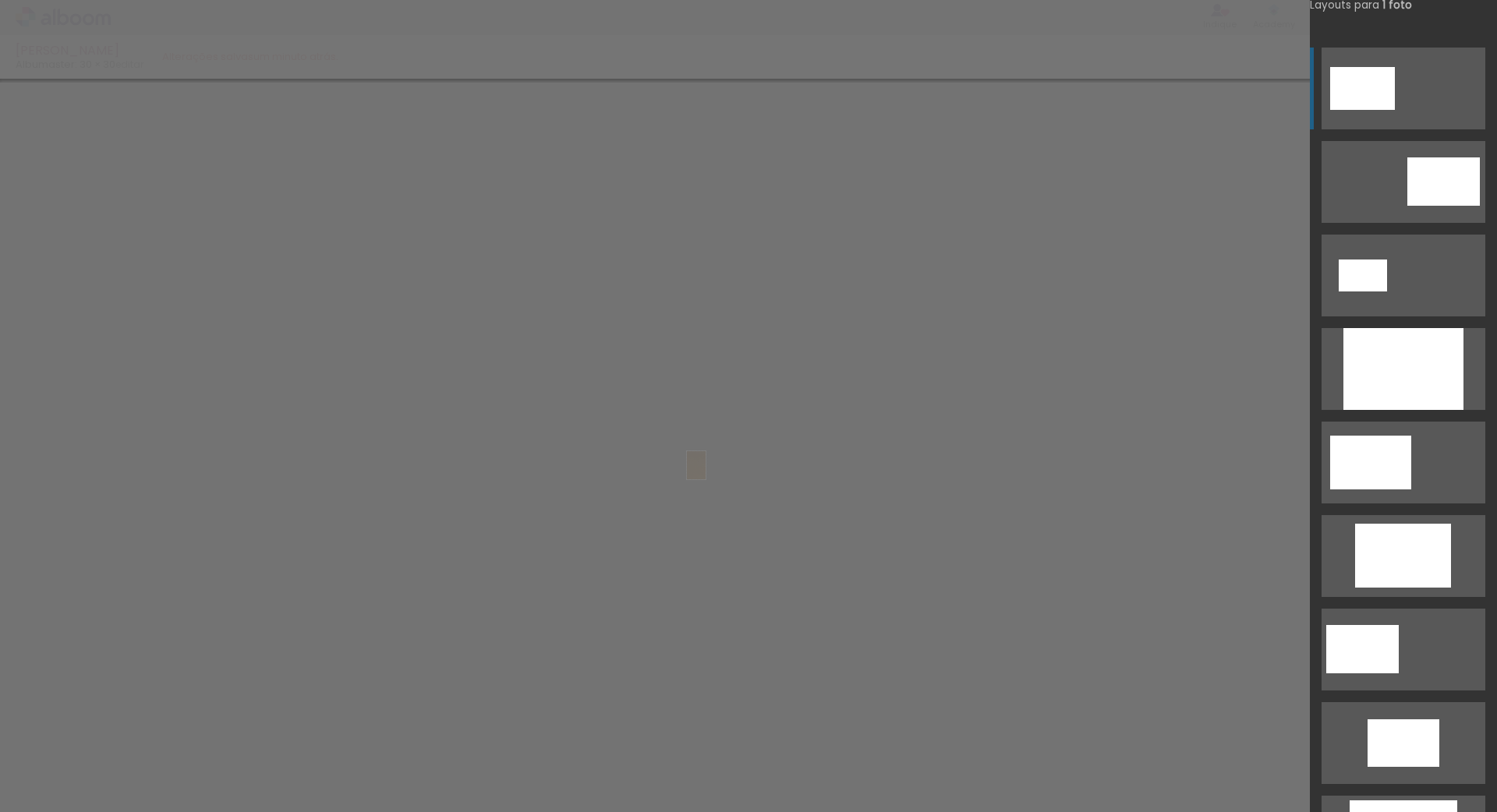 drag, startPoint x: 157, startPoint y: 764, endPoint x: 720, endPoint y: 477, distance: 631.93196 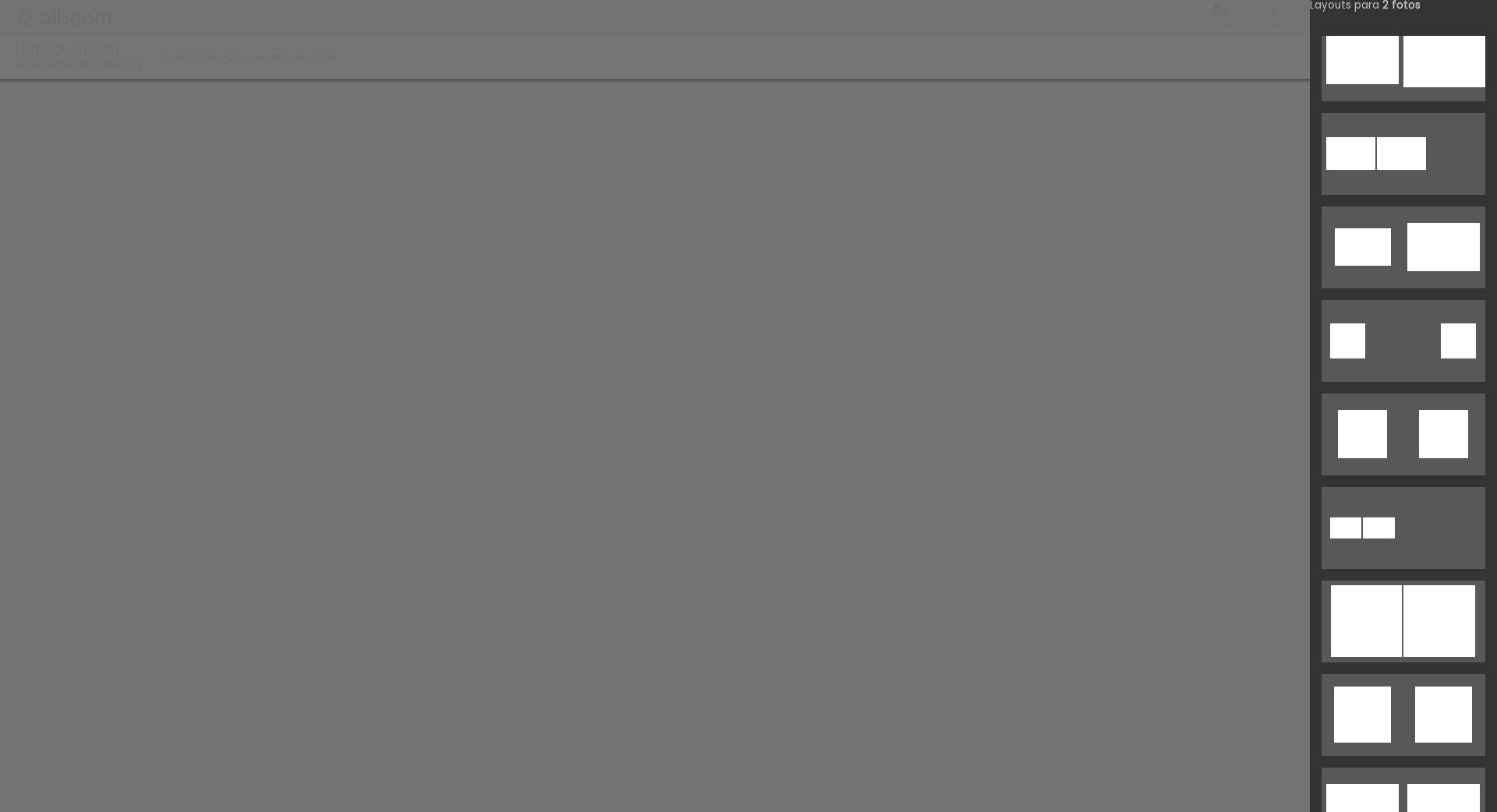 scroll, scrollTop: 3158, scrollLeft: 0, axis: vertical 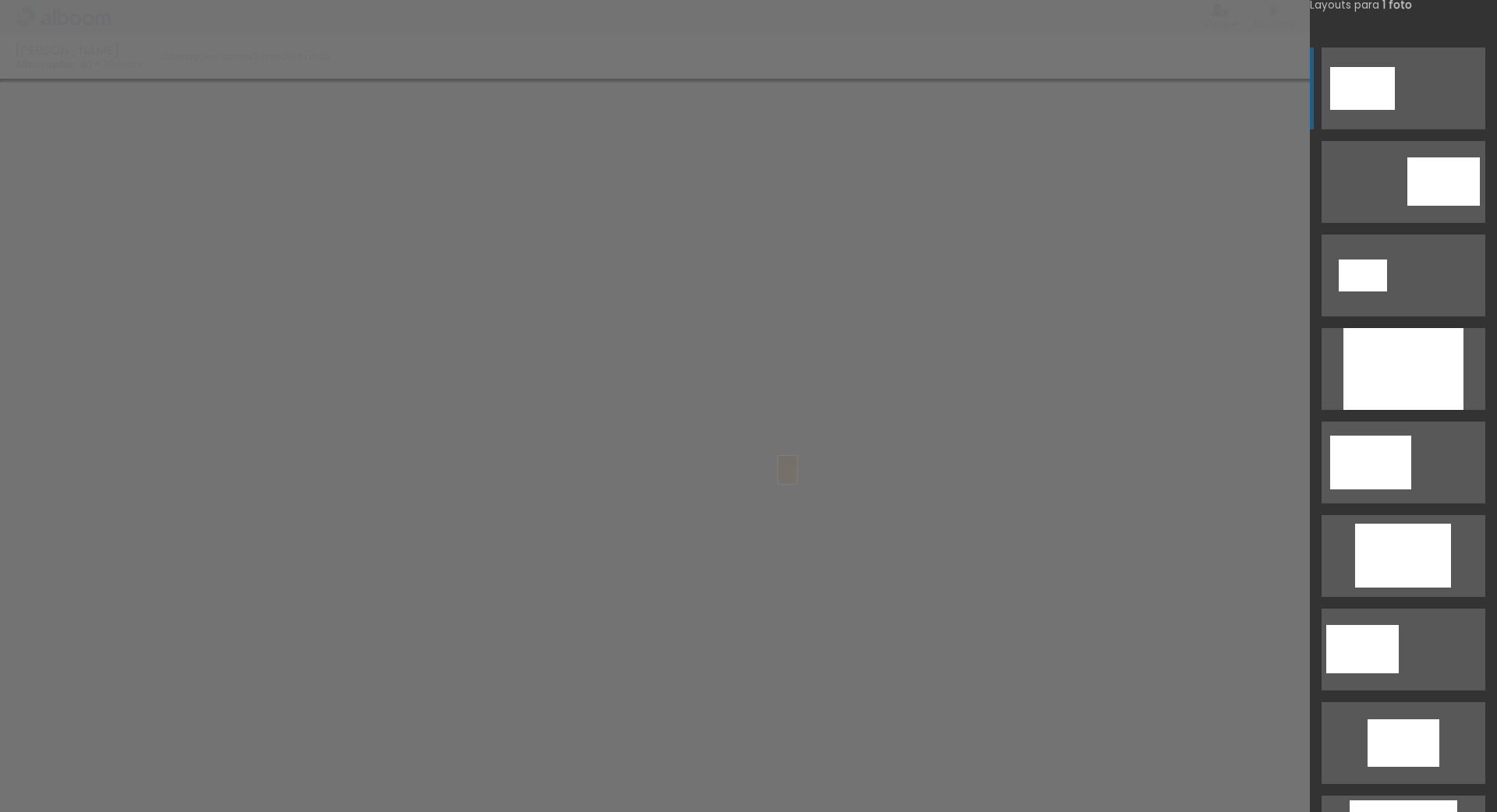 drag, startPoint x: 153, startPoint y: 773, endPoint x: 811, endPoint y: 482, distance: 719.4755 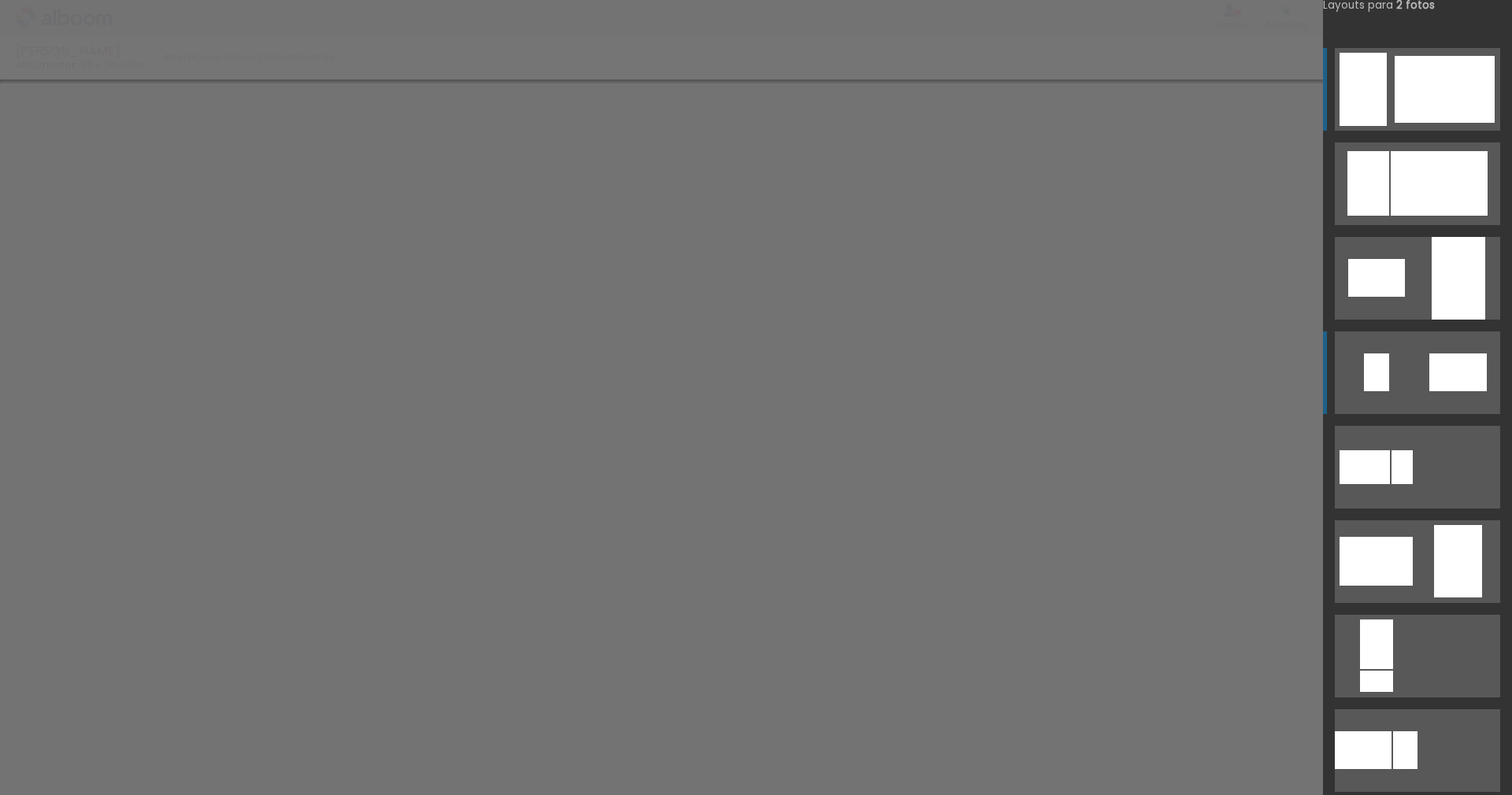 scroll, scrollTop: 0, scrollLeft: 0, axis: both 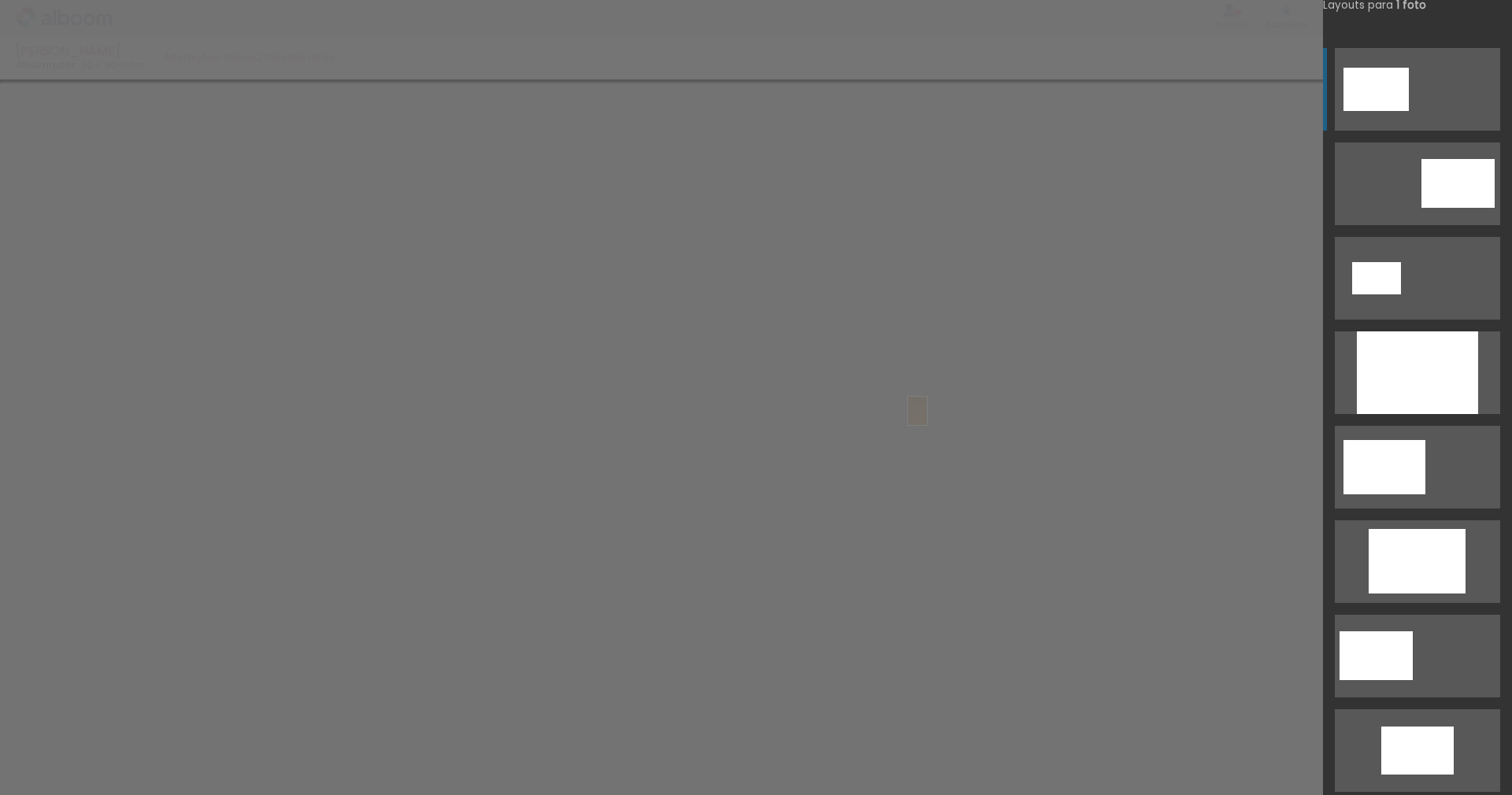 drag, startPoint x: 159, startPoint y: 741, endPoint x: 941, endPoint y: 423, distance: 844.1848 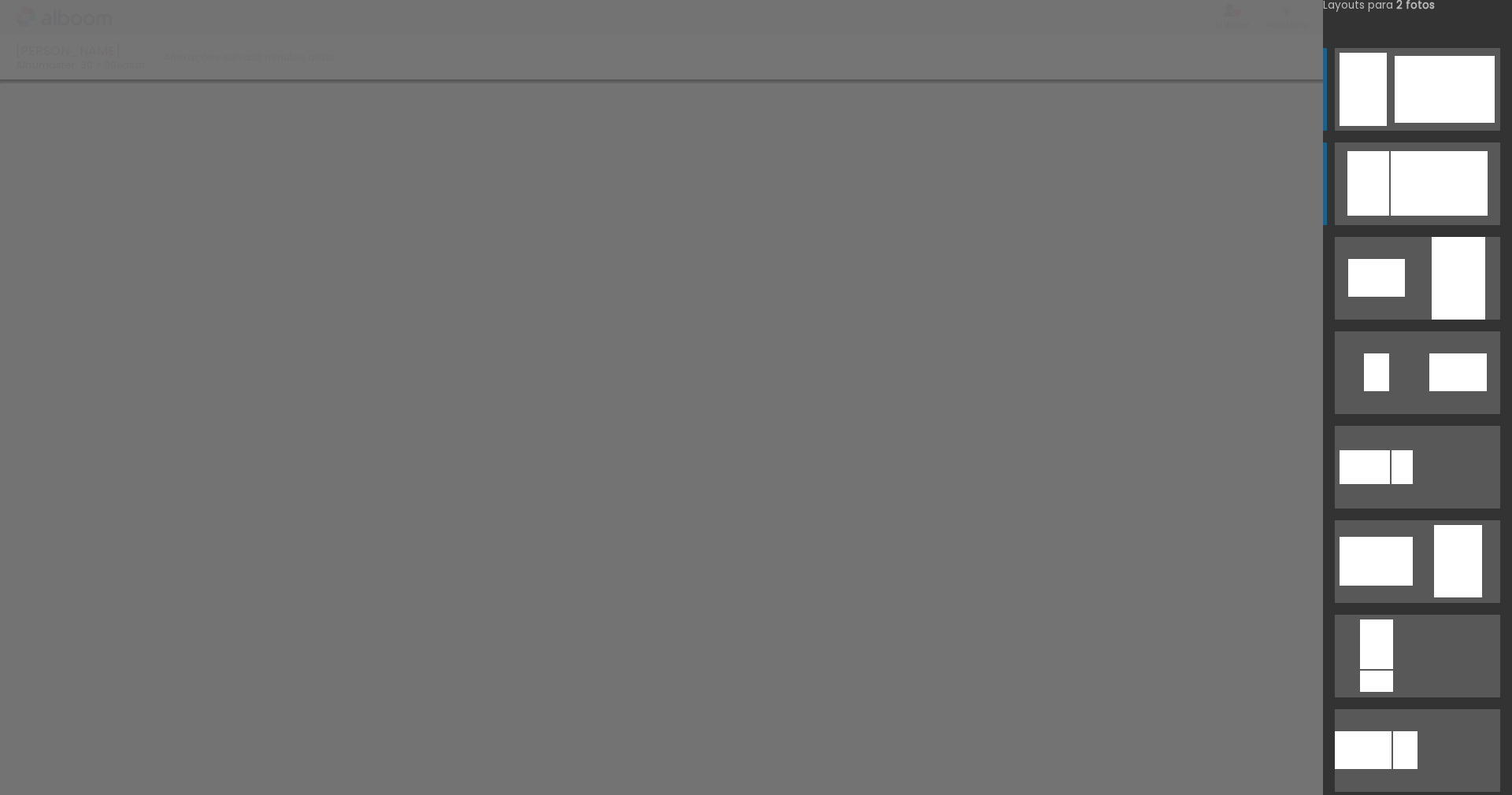 click at bounding box center [1439, 183] 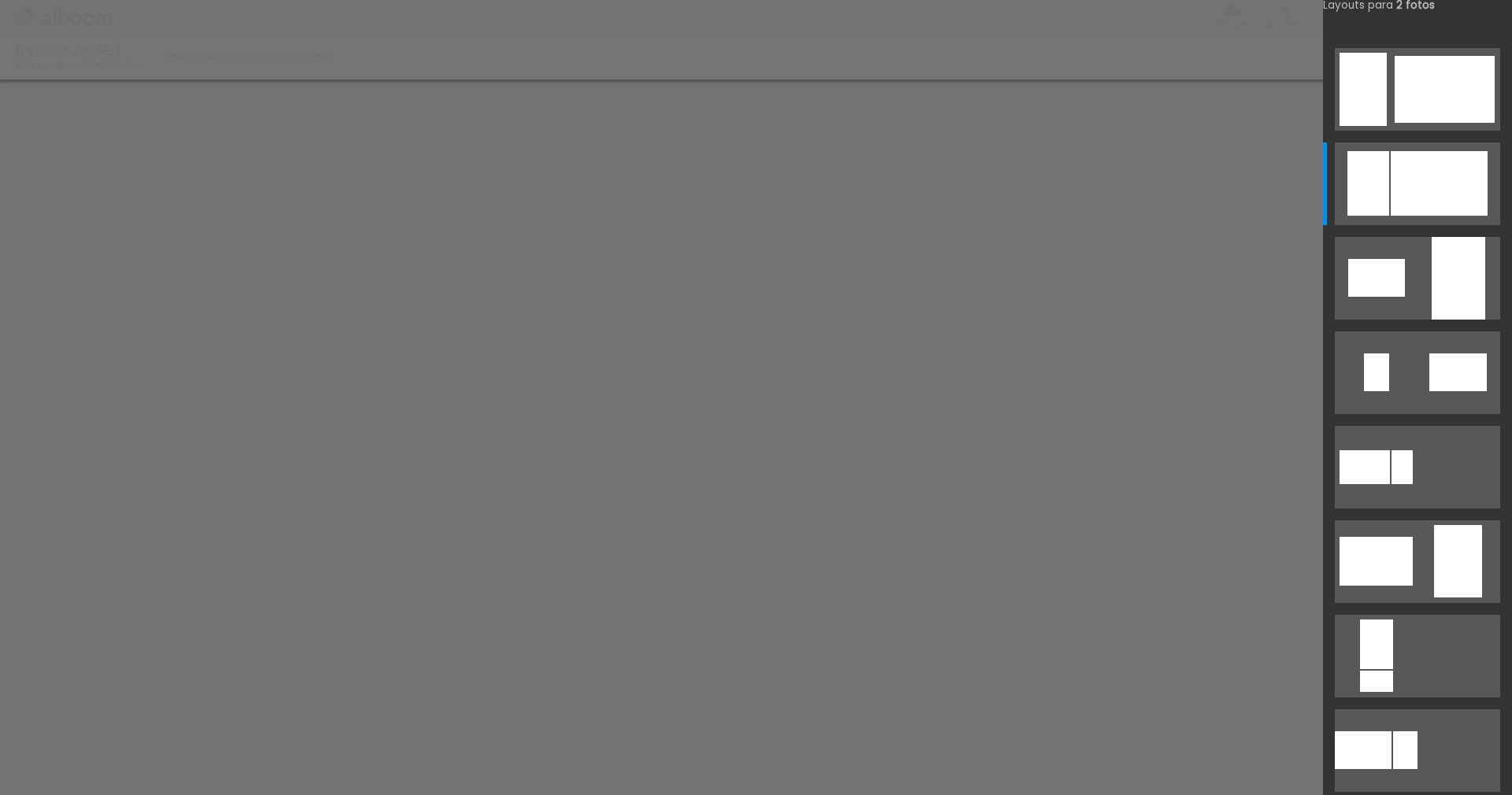 click at bounding box center (0, 0) 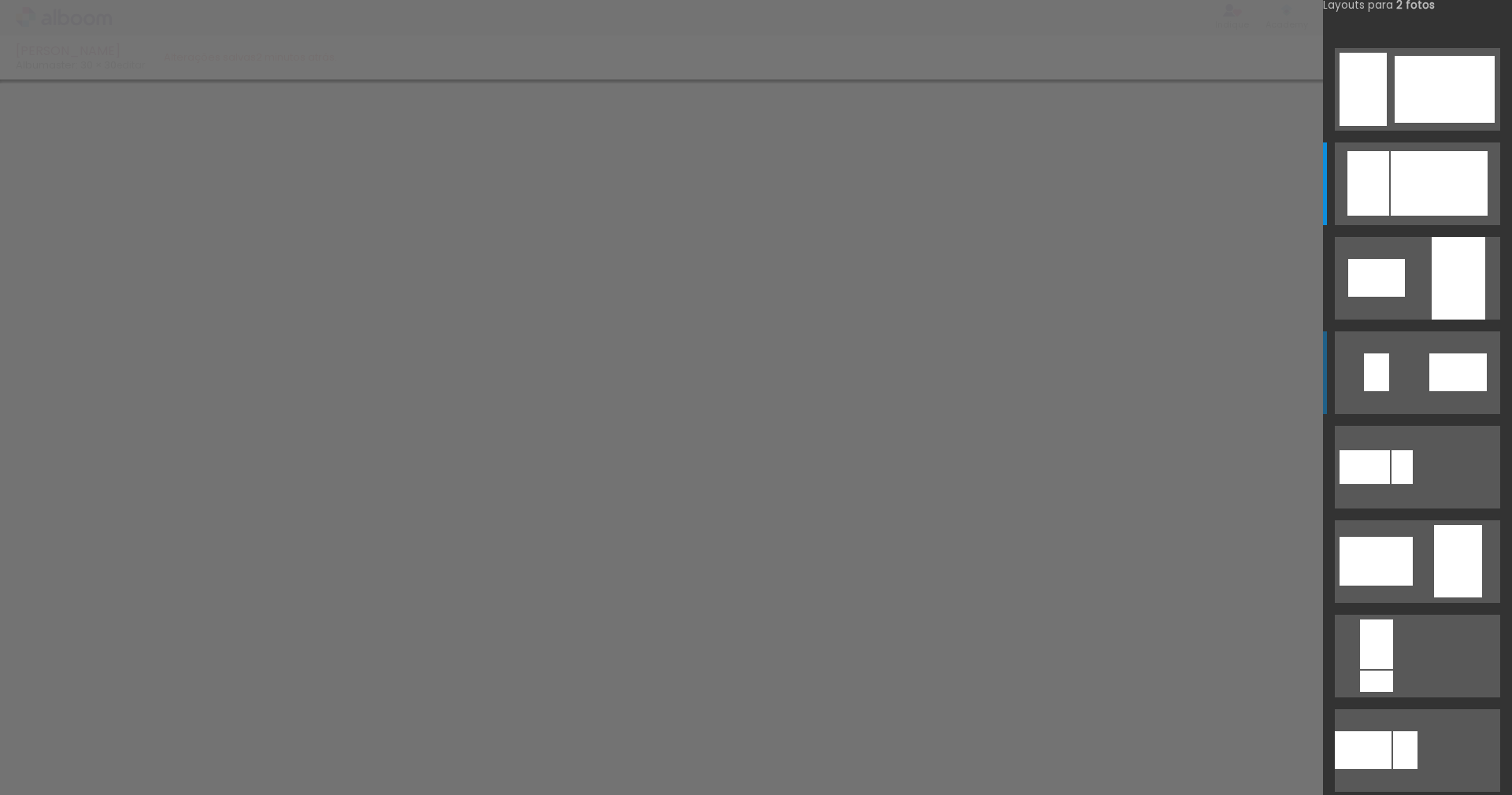 scroll, scrollTop: 94, scrollLeft: 0, axis: vertical 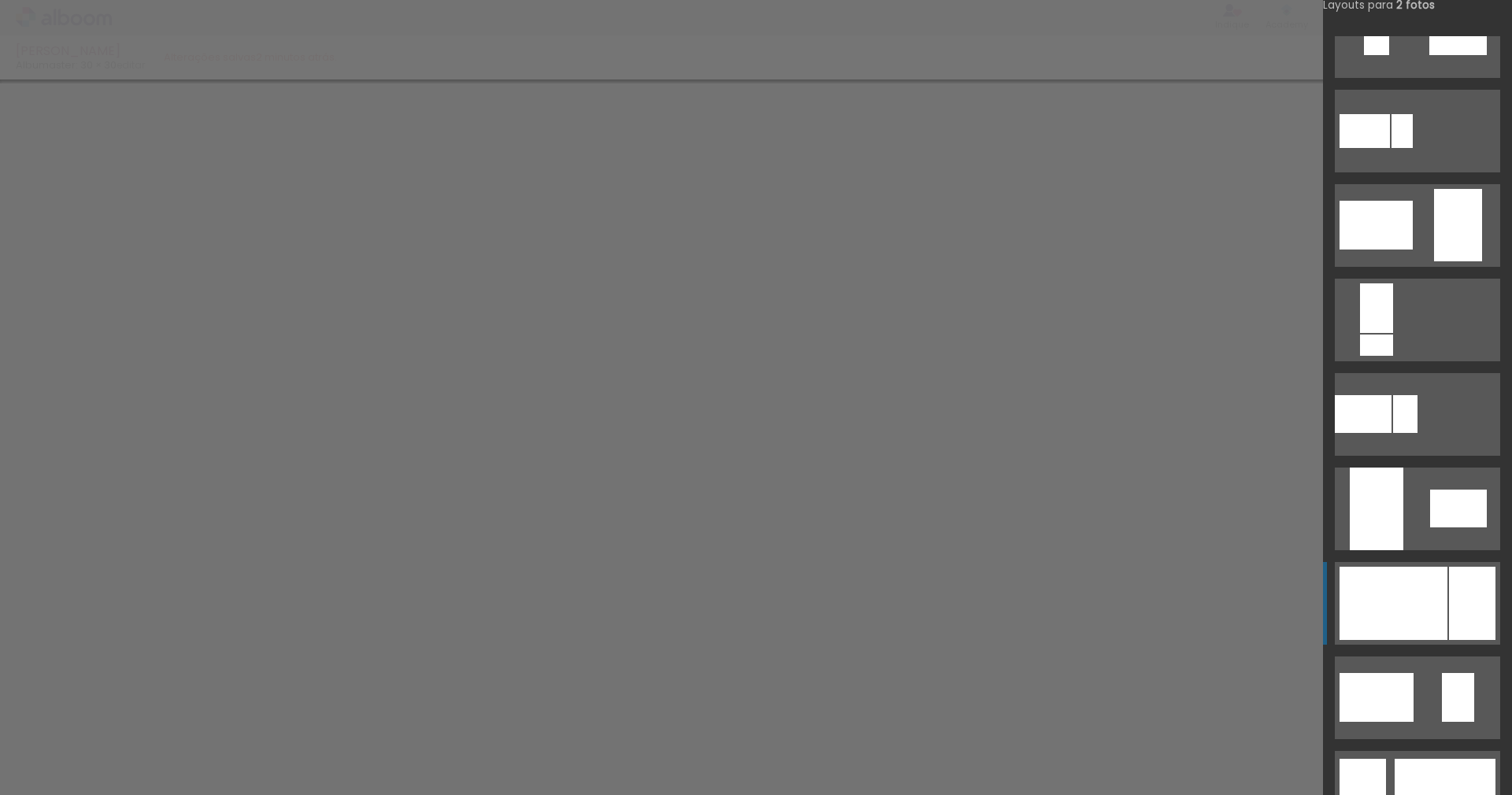 click at bounding box center (1439, -153) 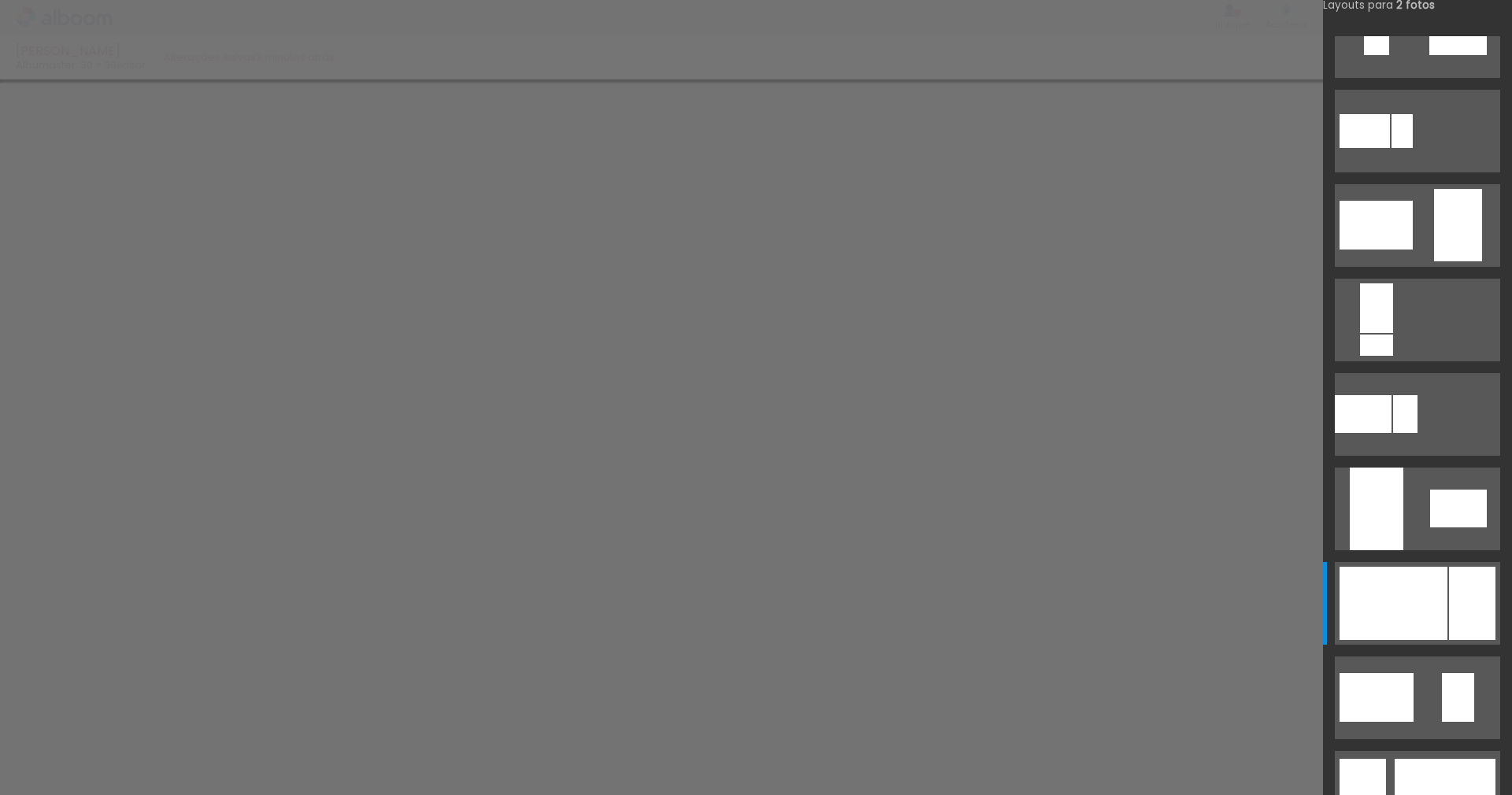 drag, startPoint x: 635, startPoint y: 367, endPoint x: 614, endPoint y: 387, distance: 29 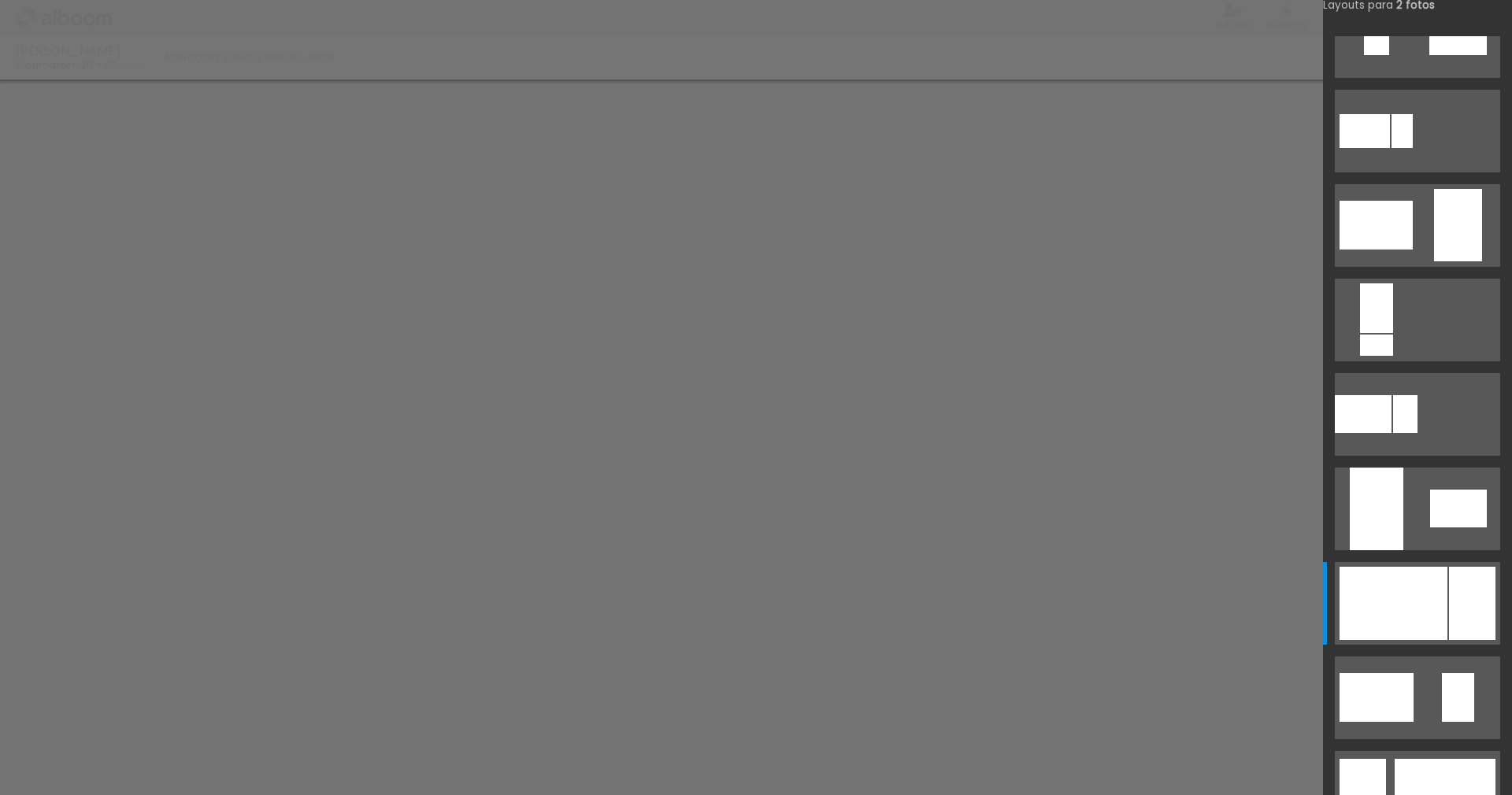 type on "124" 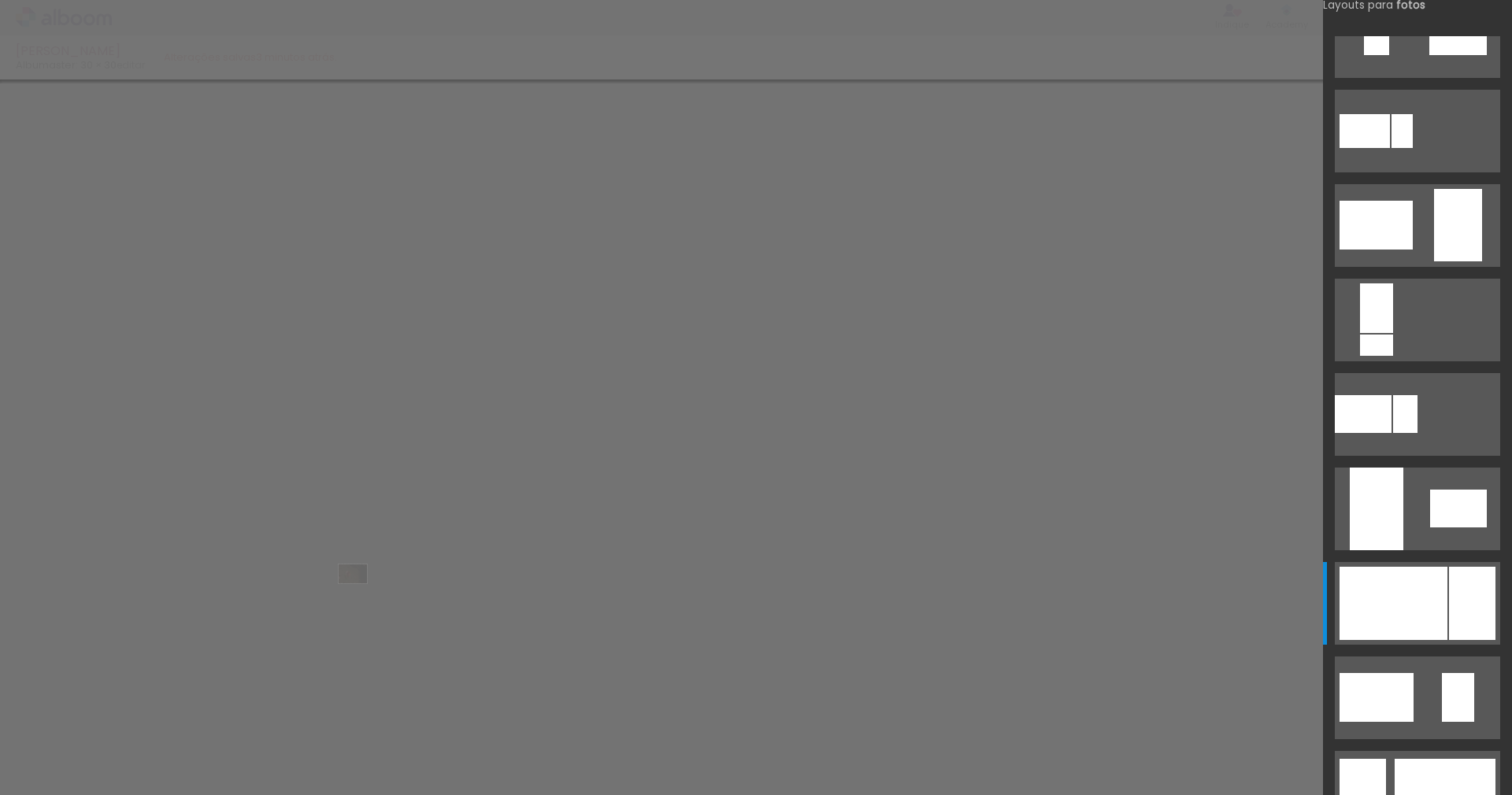 drag, startPoint x: 145, startPoint y: 749, endPoint x: 365, endPoint y: 597, distance: 267.40232 